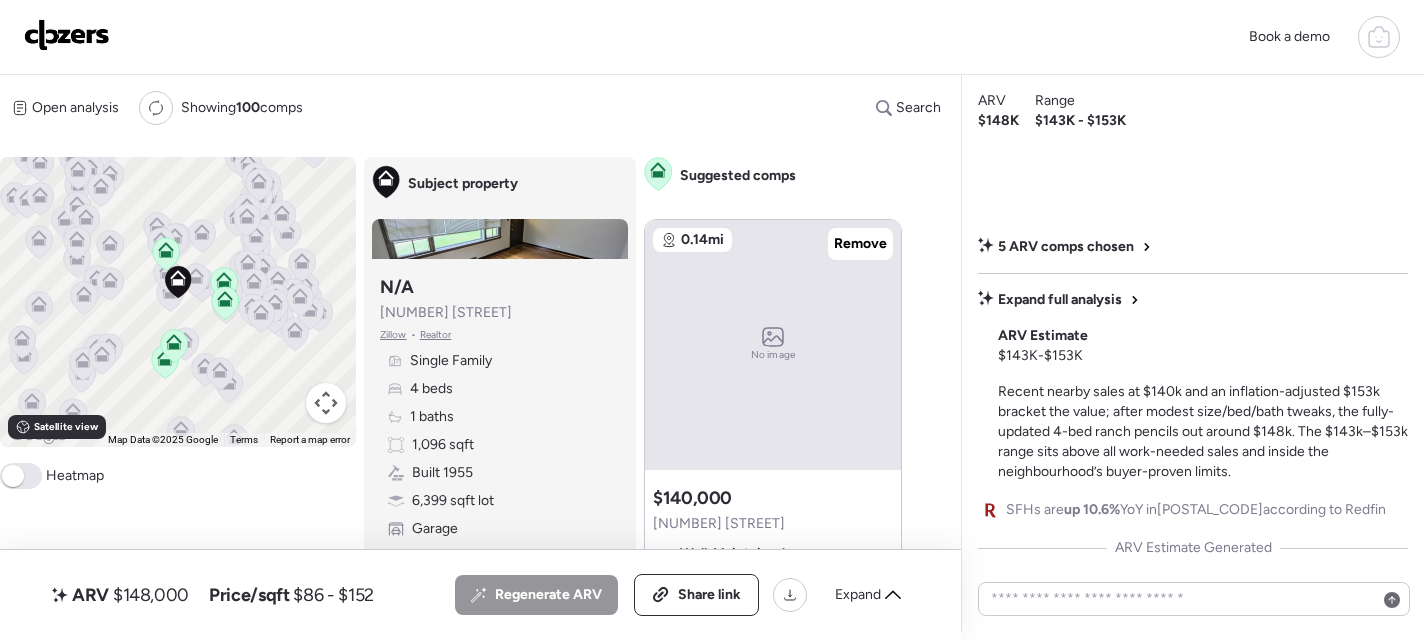 scroll, scrollTop: 0, scrollLeft: 0, axis: both 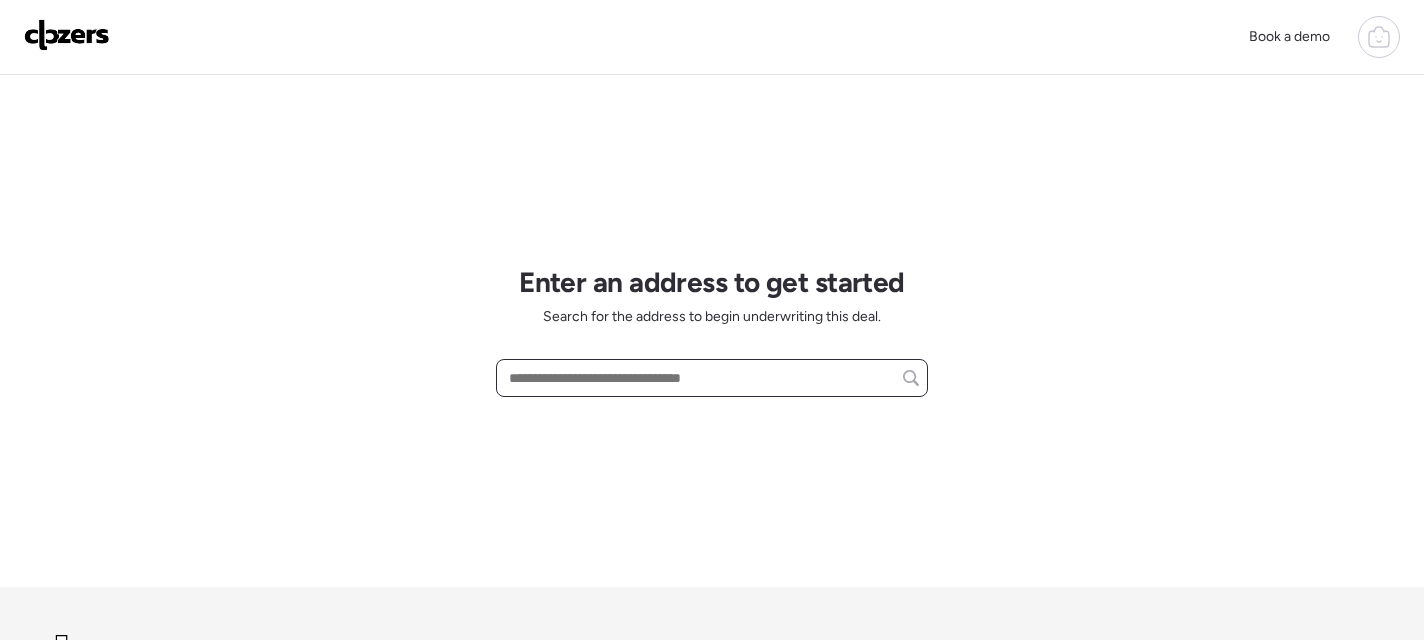 click at bounding box center [712, 378] 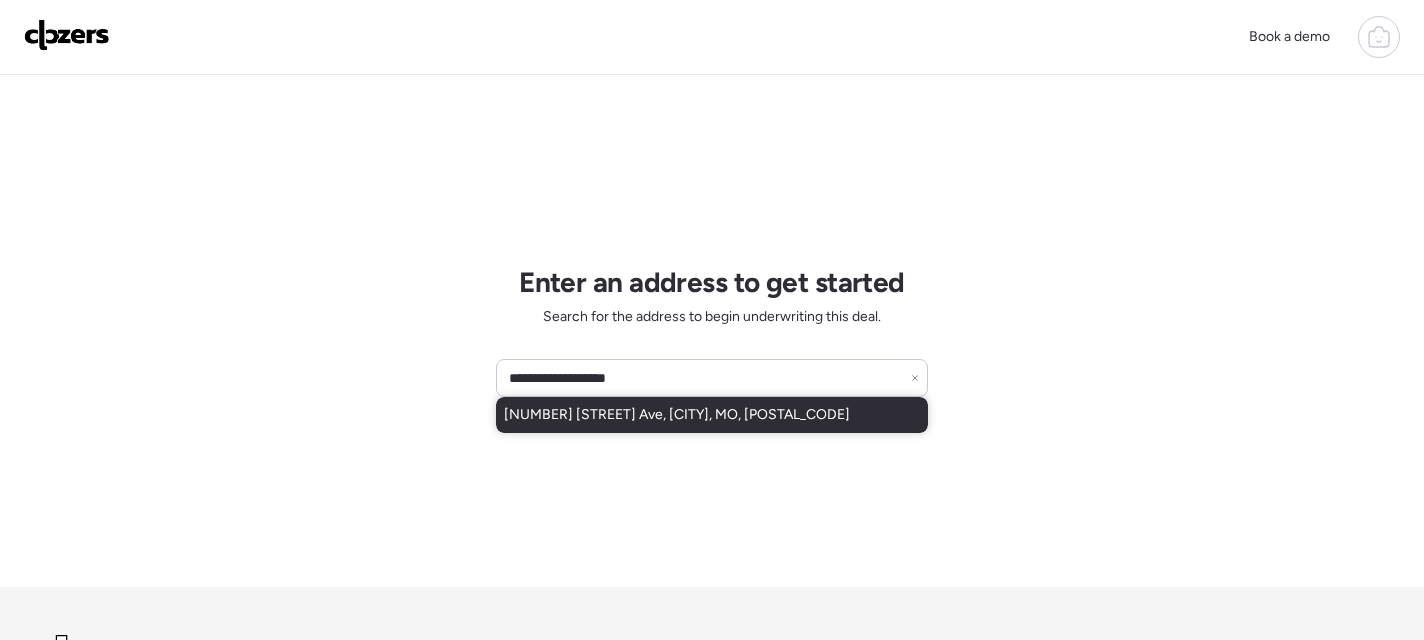 click on "[NUMBER] [STREET] Ave, [CITY], MO, [POSTAL_CODE]" at bounding box center [677, 415] 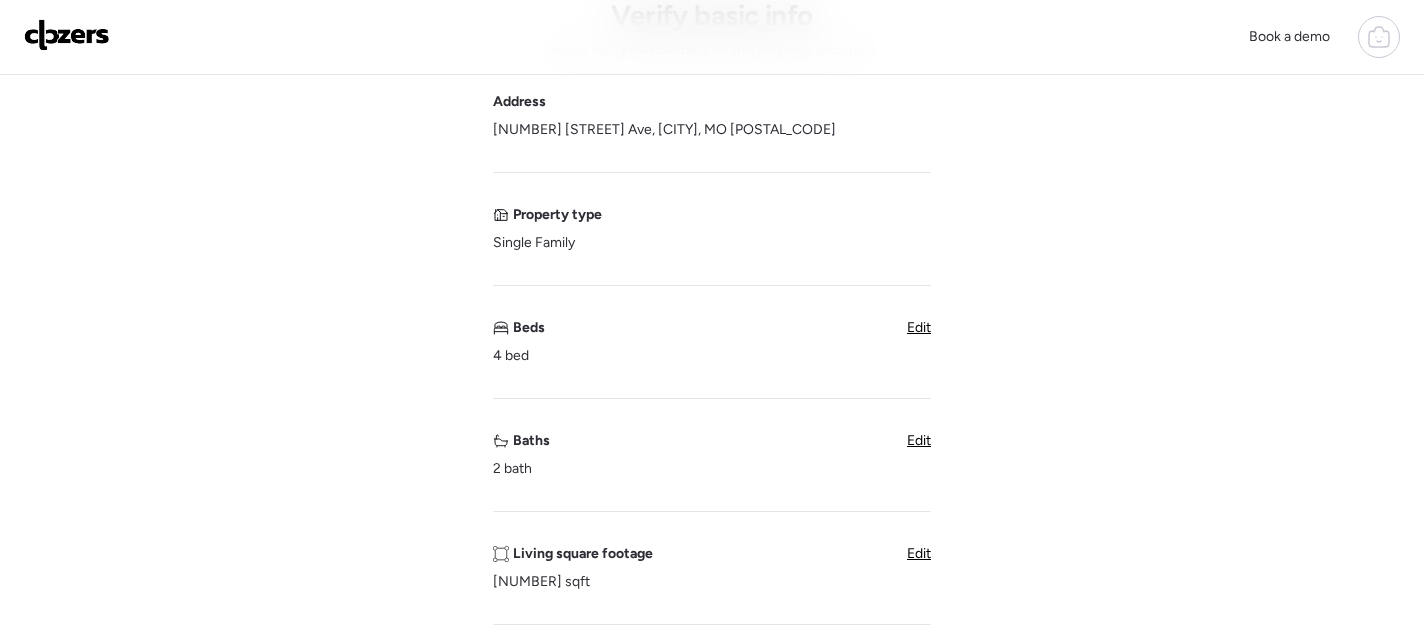 scroll, scrollTop: 144, scrollLeft: 0, axis: vertical 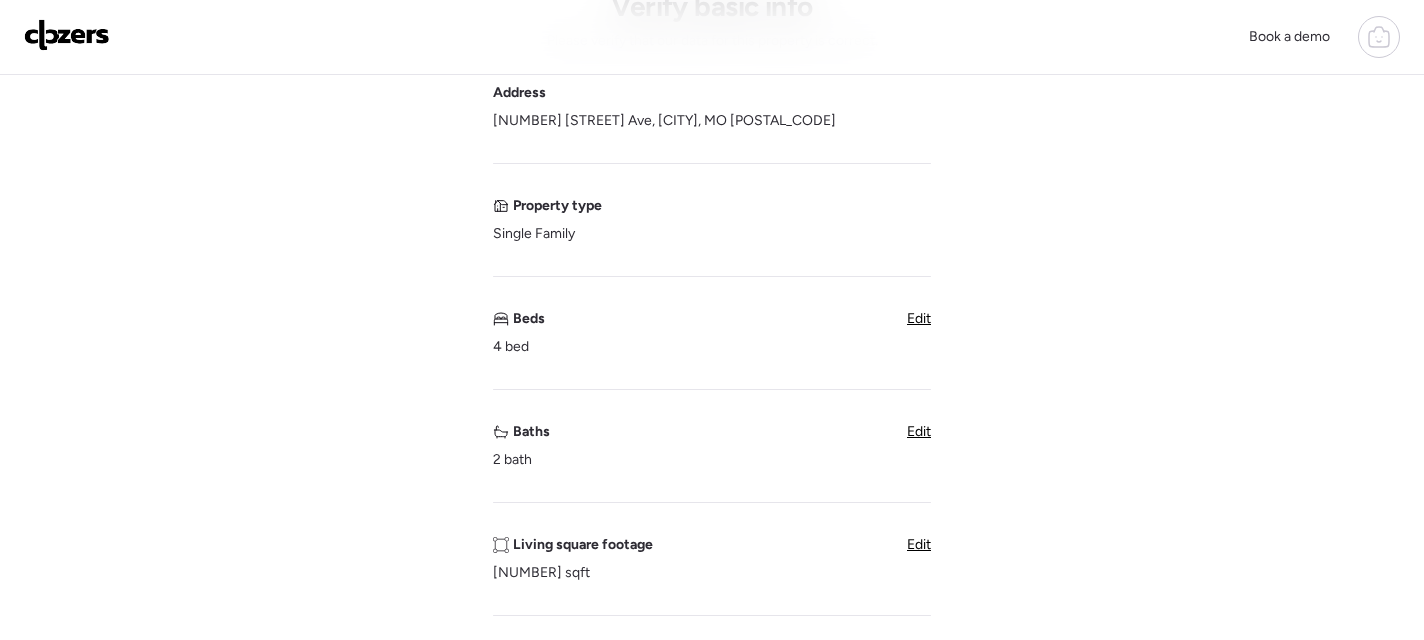 click on "Edit" at bounding box center [919, 544] 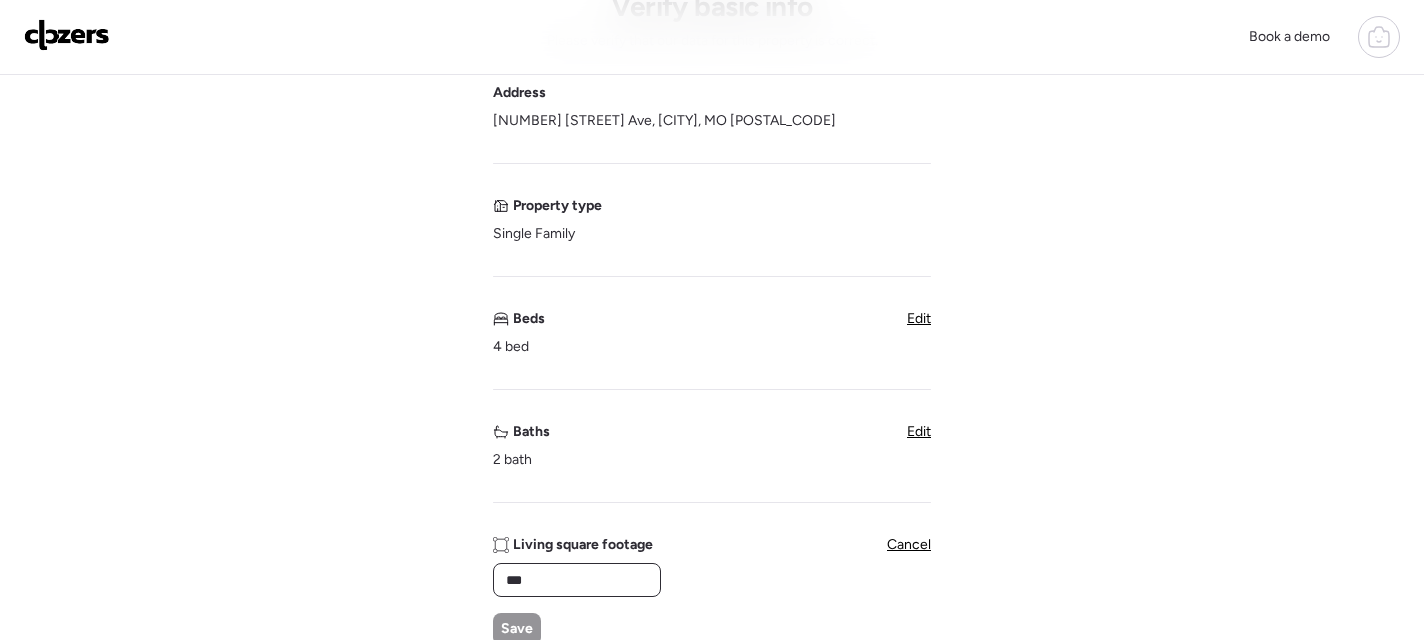 click on "***" at bounding box center [577, 580] 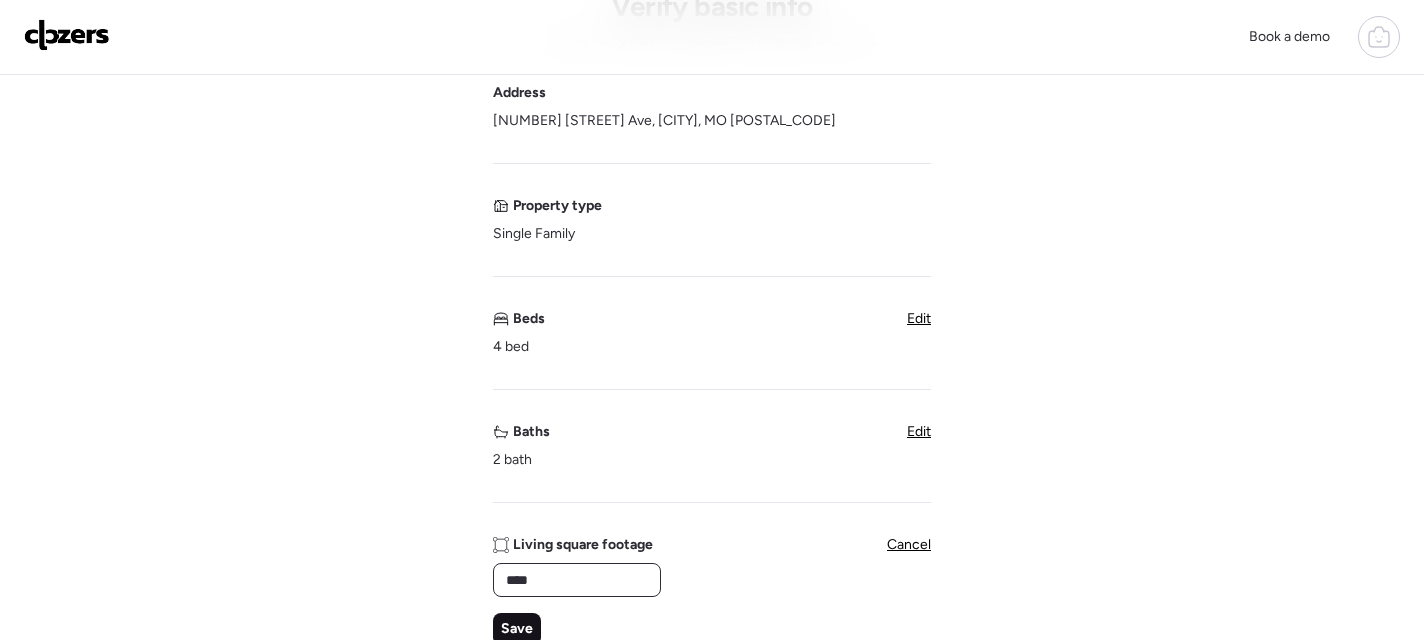 type on "****" 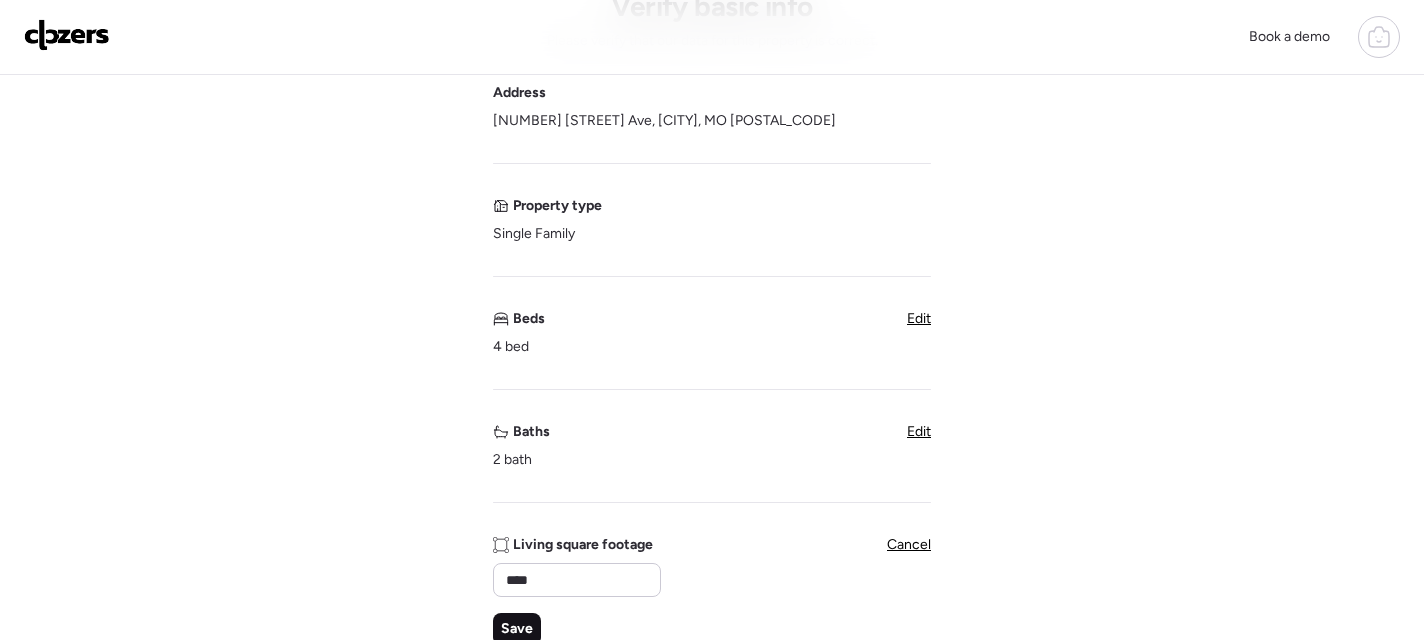 click on "Save" at bounding box center [517, 629] 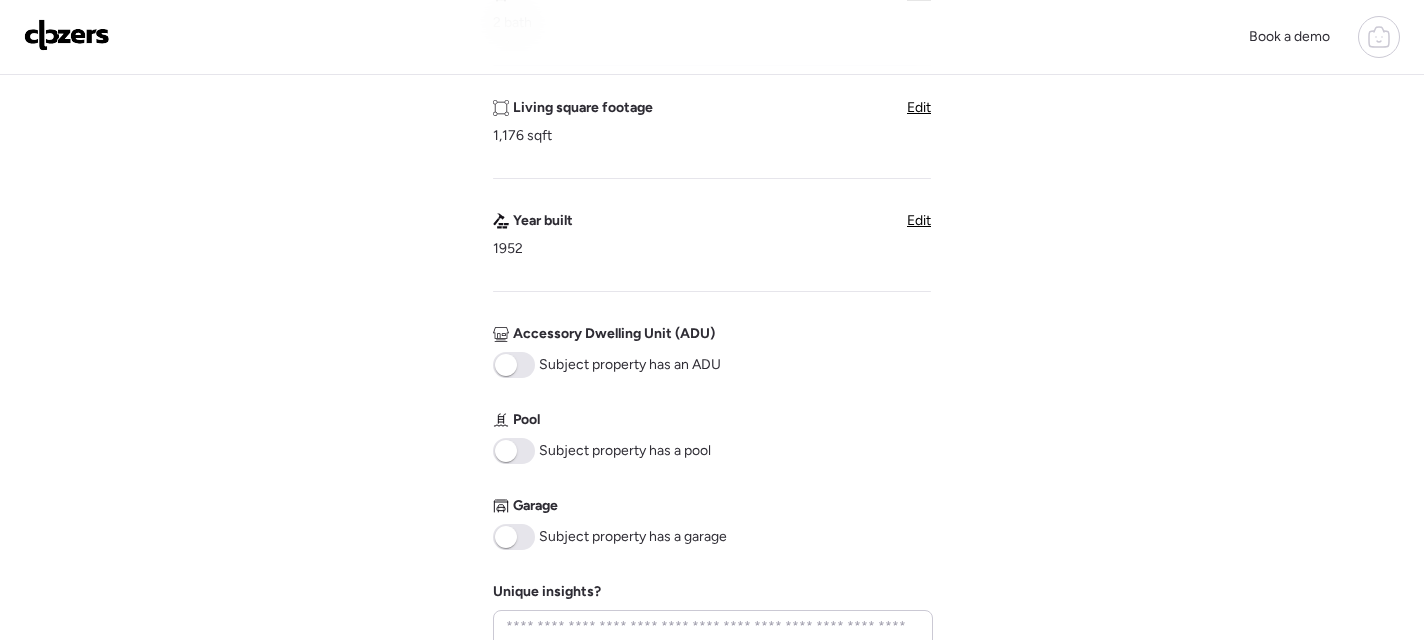 scroll, scrollTop: 594, scrollLeft: 0, axis: vertical 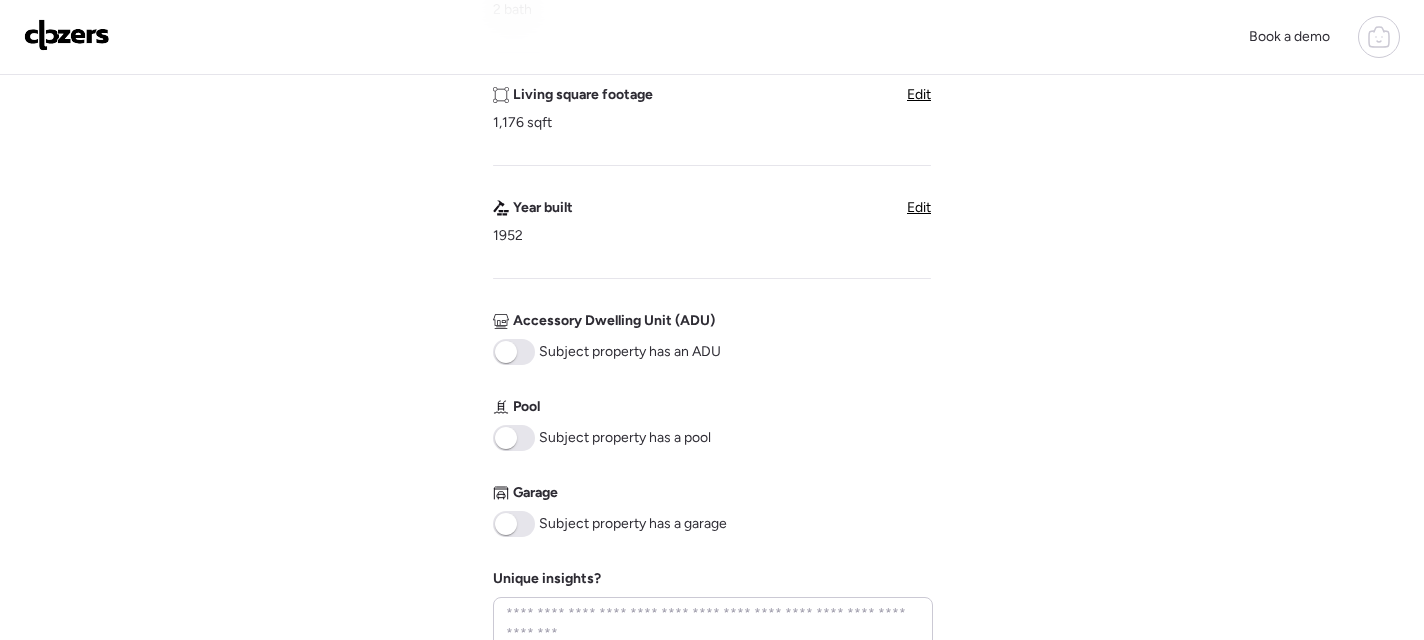 click at bounding box center [506, 524] 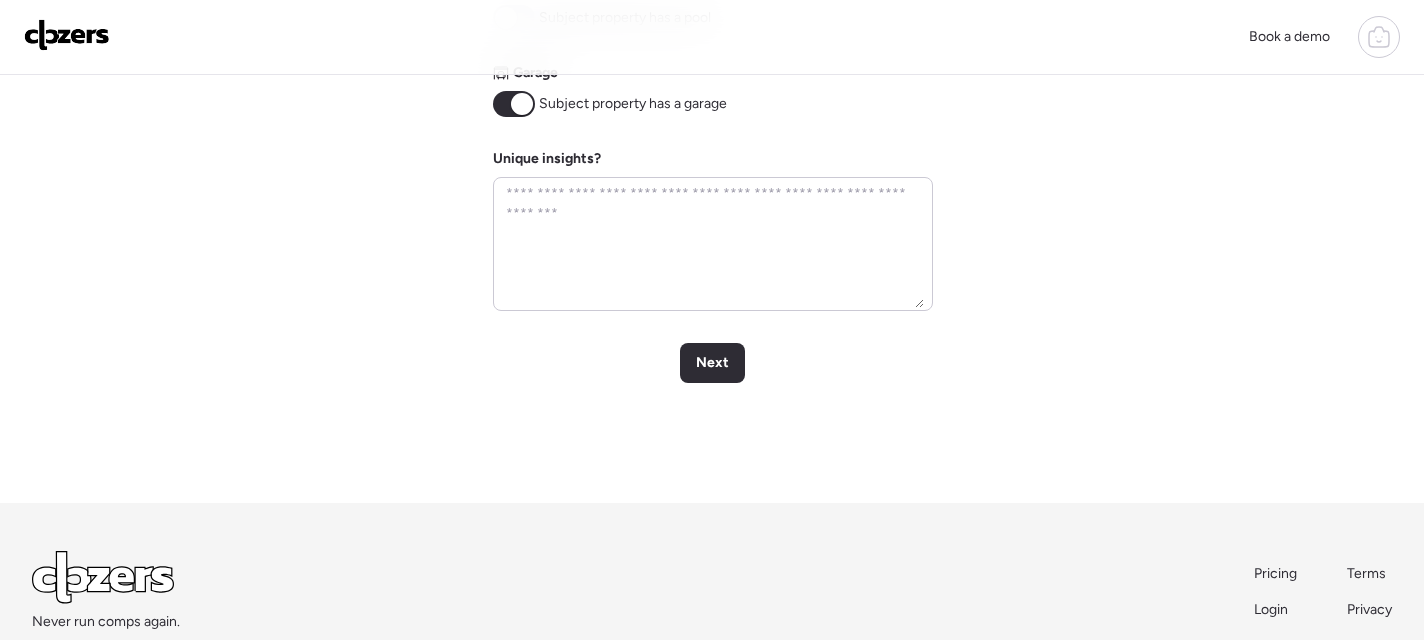 scroll, scrollTop: 1123, scrollLeft: 0, axis: vertical 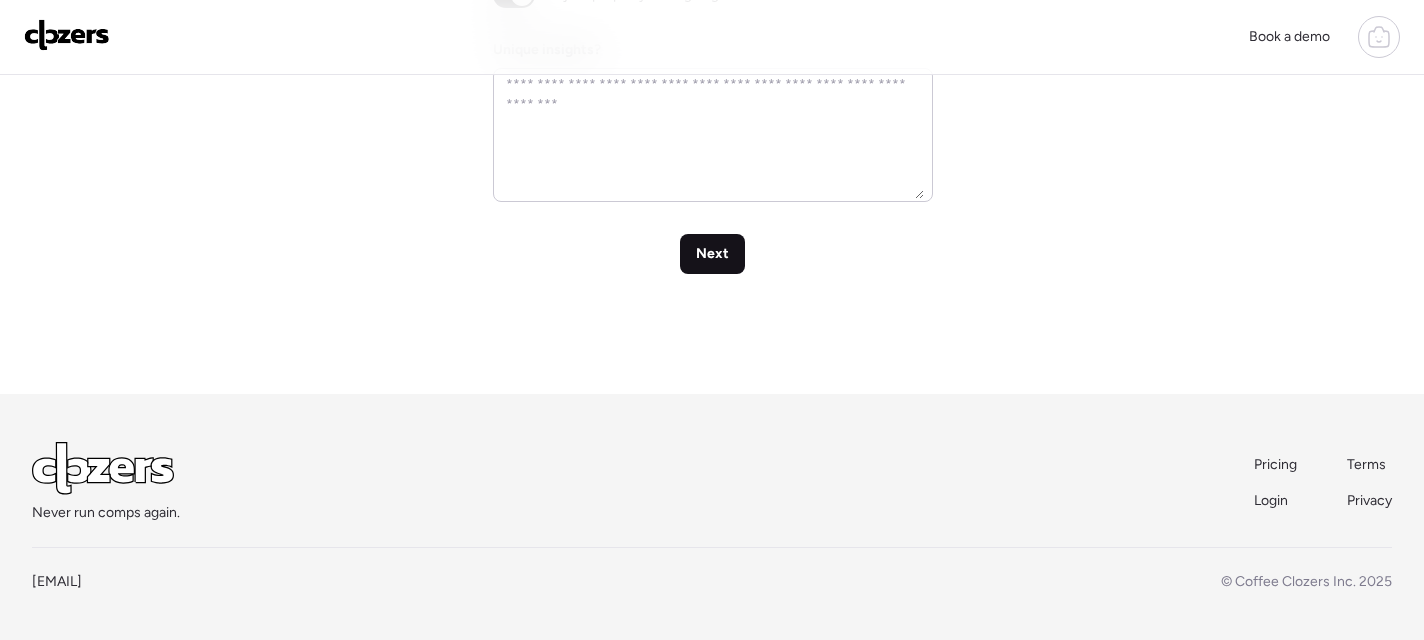 click on "Next" at bounding box center [712, 254] 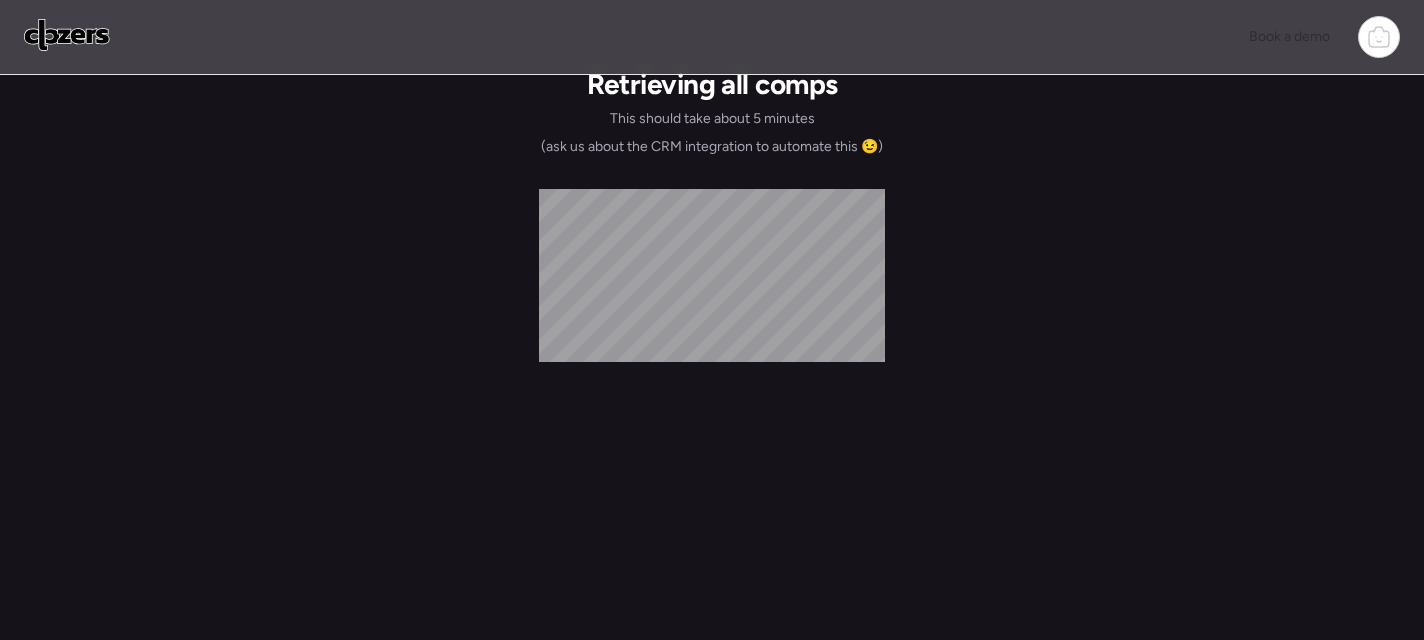 scroll, scrollTop: 0, scrollLeft: 0, axis: both 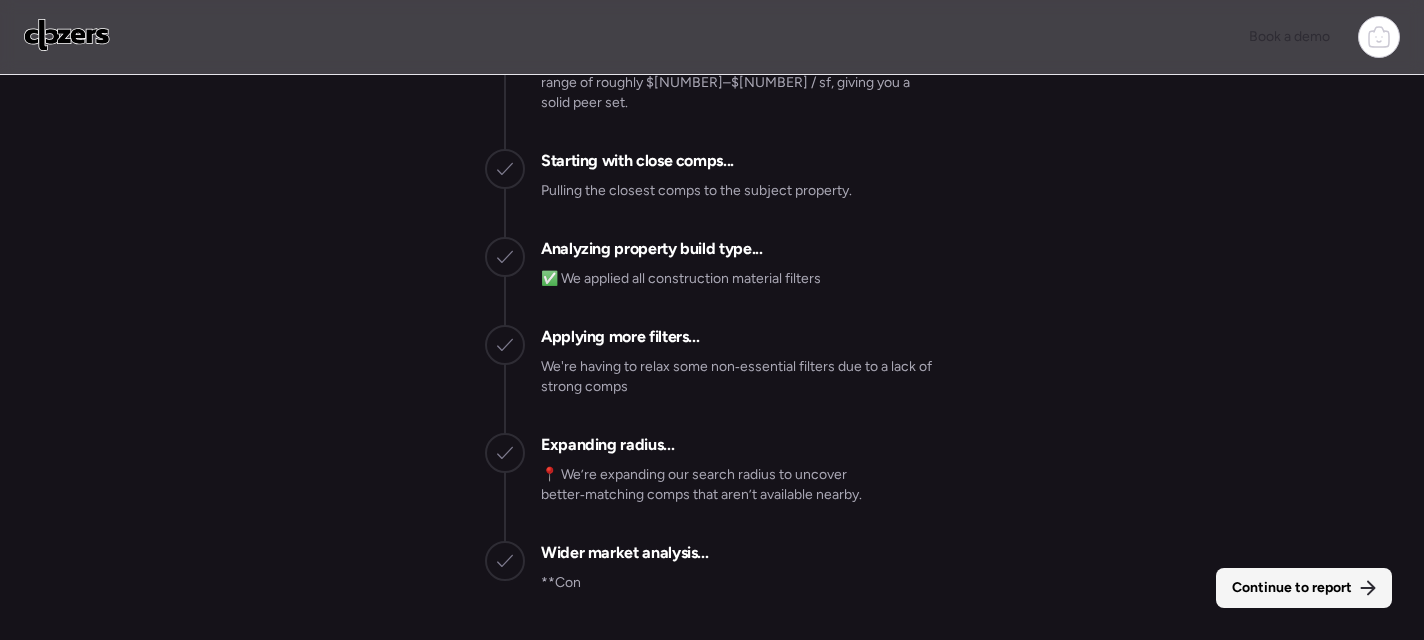 click on "Continue to report" at bounding box center [1304, 588] 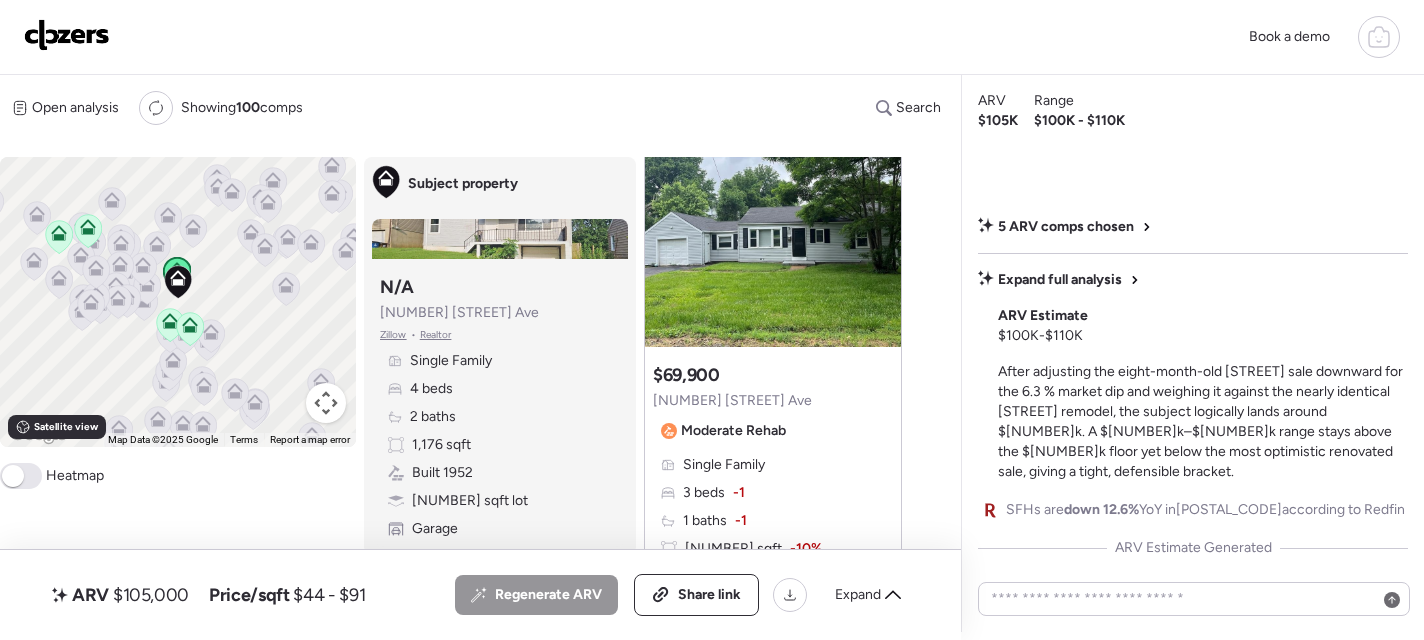 scroll, scrollTop: 2172, scrollLeft: 0, axis: vertical 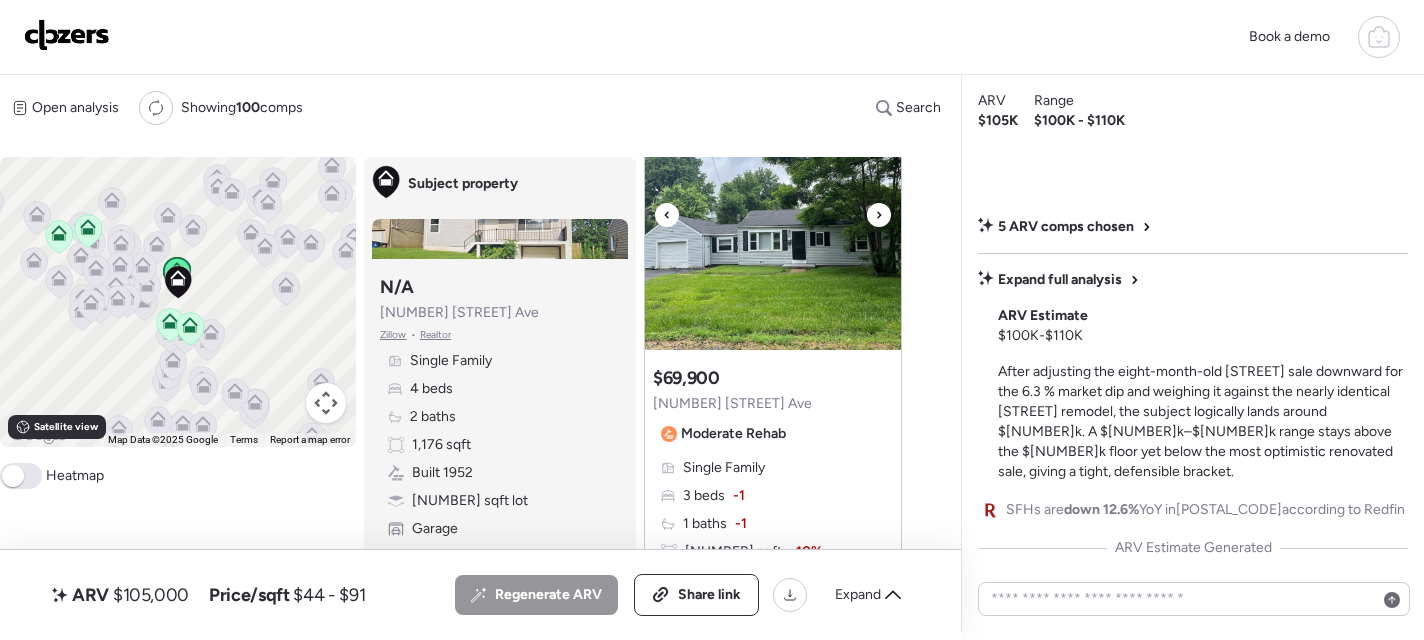 click at bounding box center (879, 215) 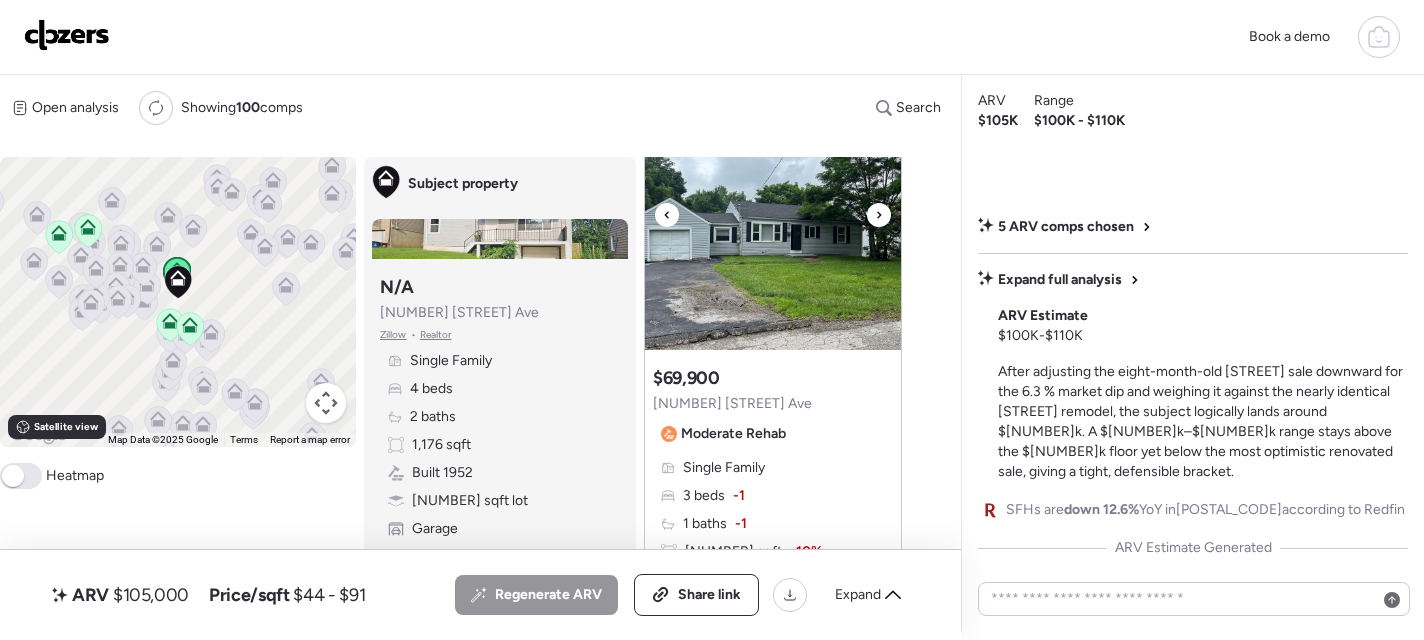 click at bounding box center (879, 215) 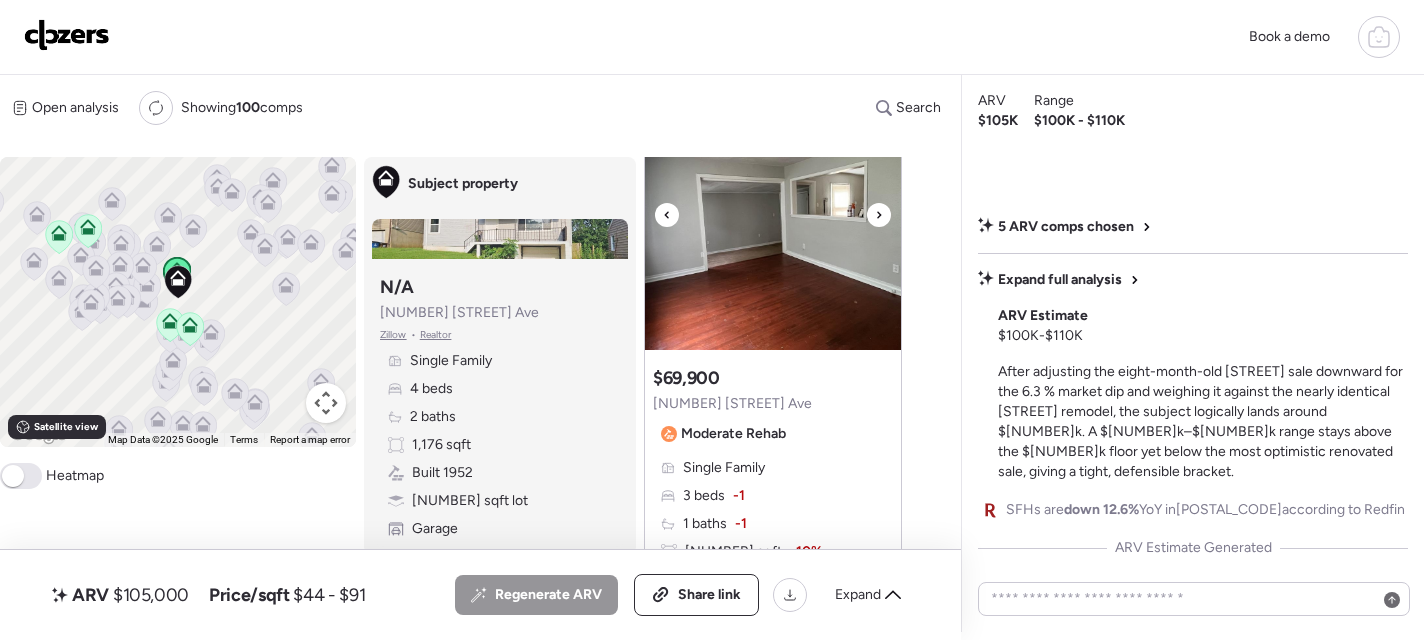 click at bounding box center [879, 215] 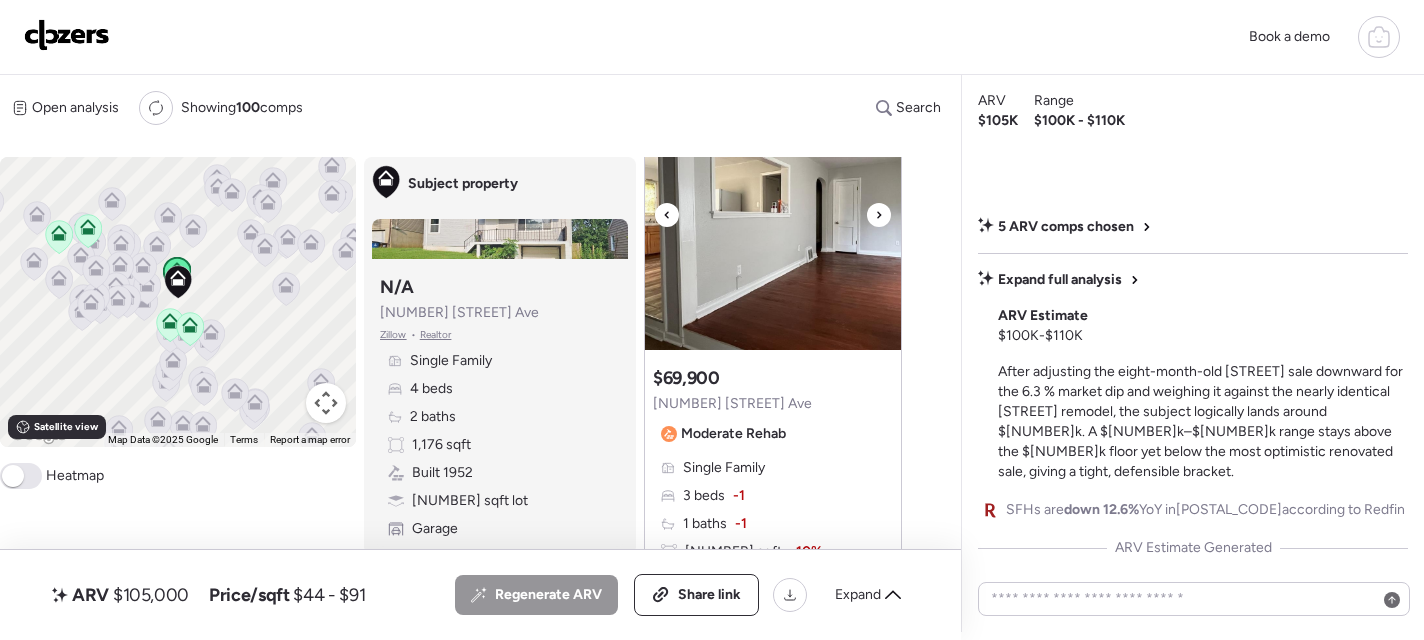 click at bounding box center [879, 215] 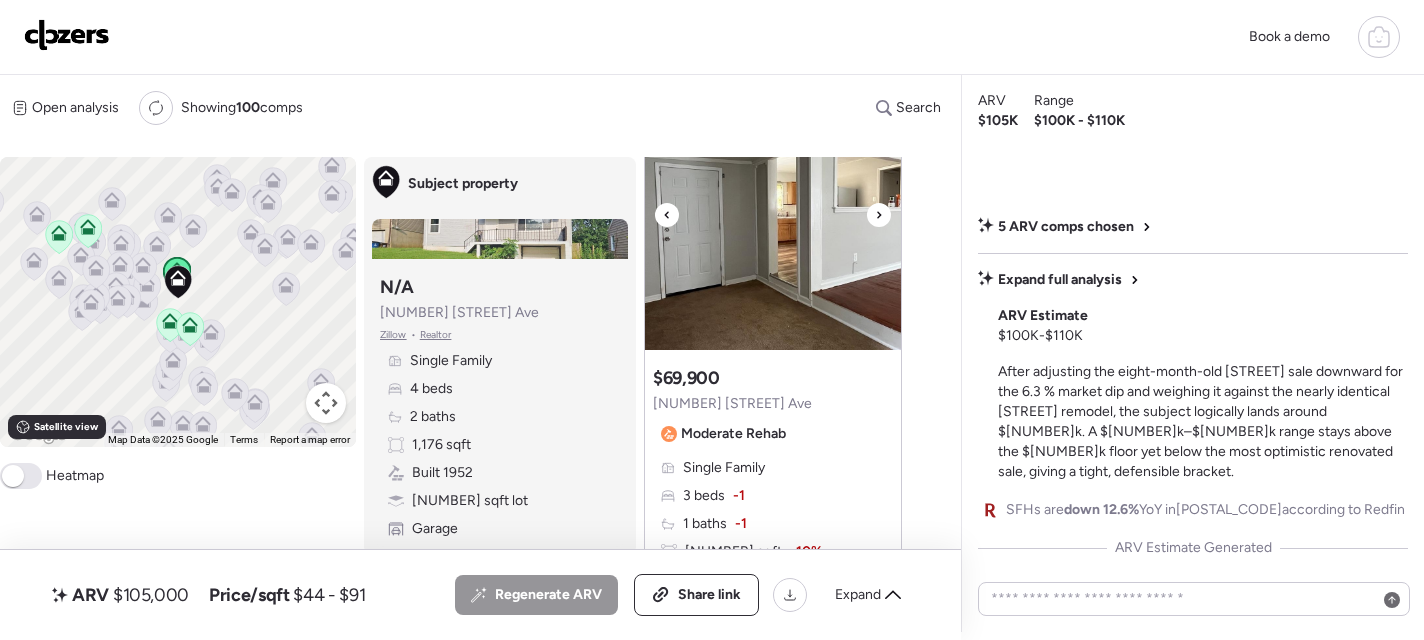 click at bounding box center (879, 215) 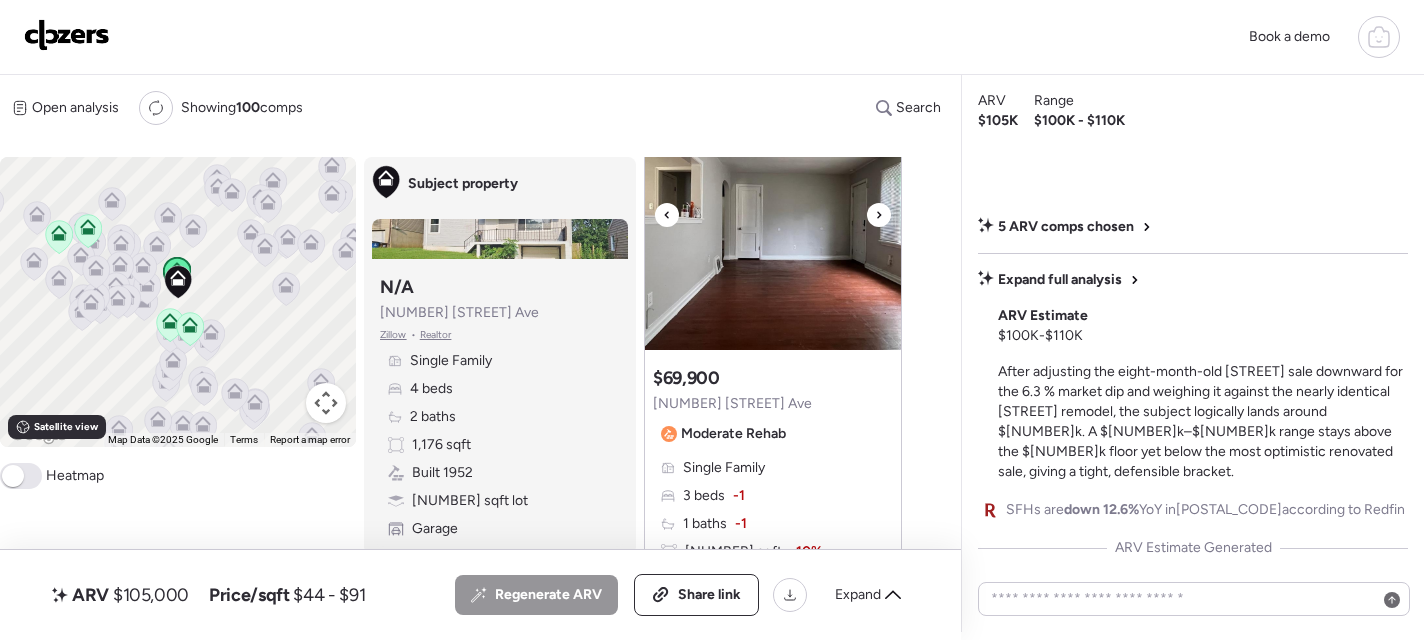 click at bounding box center (879, 215) 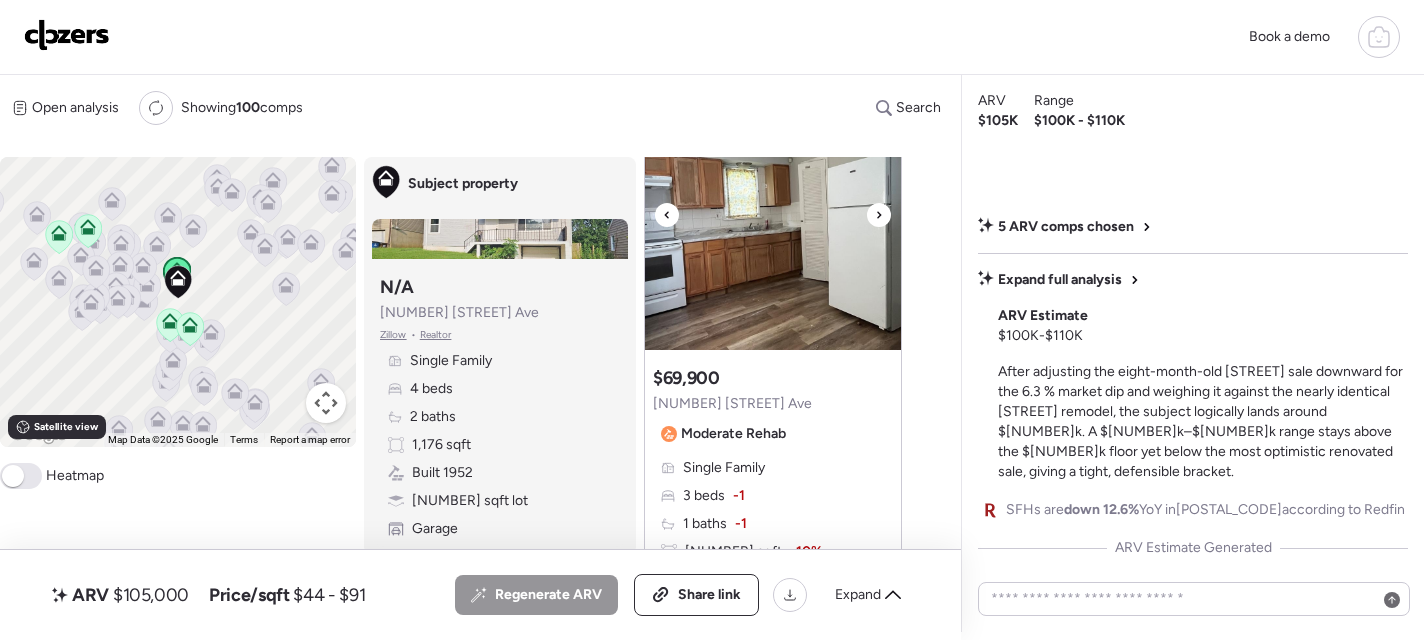 click at bounding box center [879, 215] 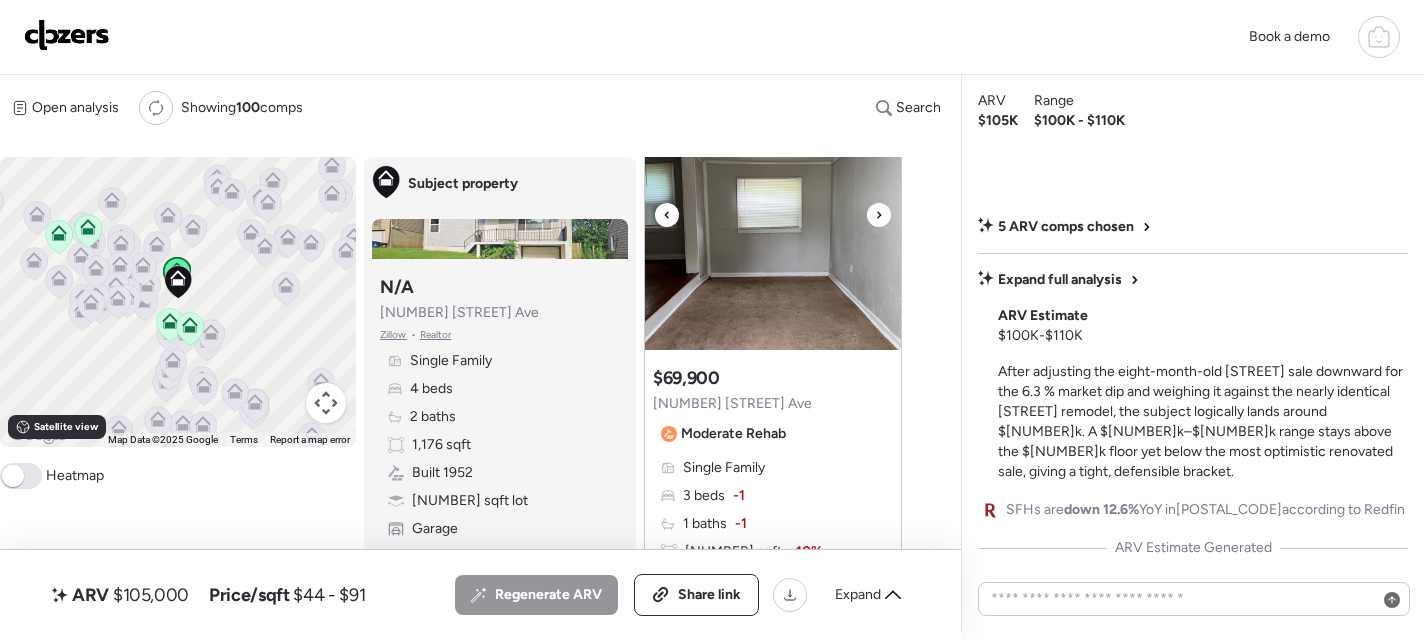 click at bounding box center [879, 215] 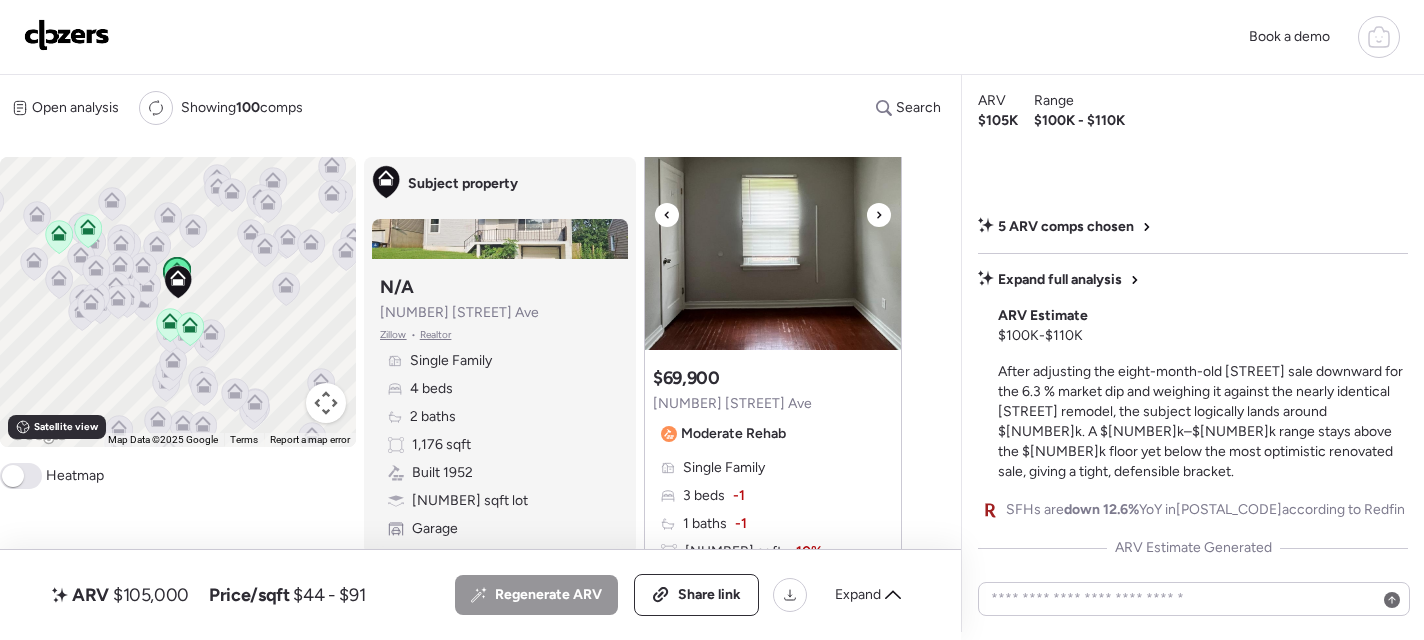 click at bounding box center (879, 215) 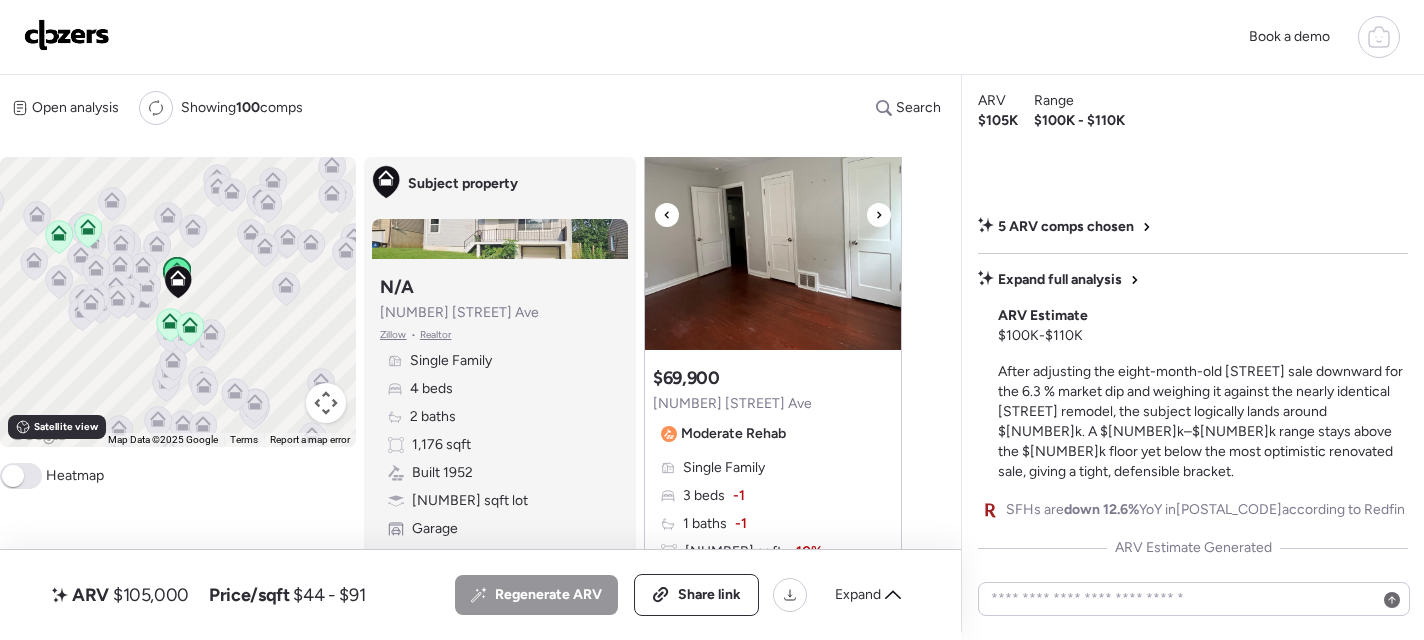 click at bounding box center (879, 215) 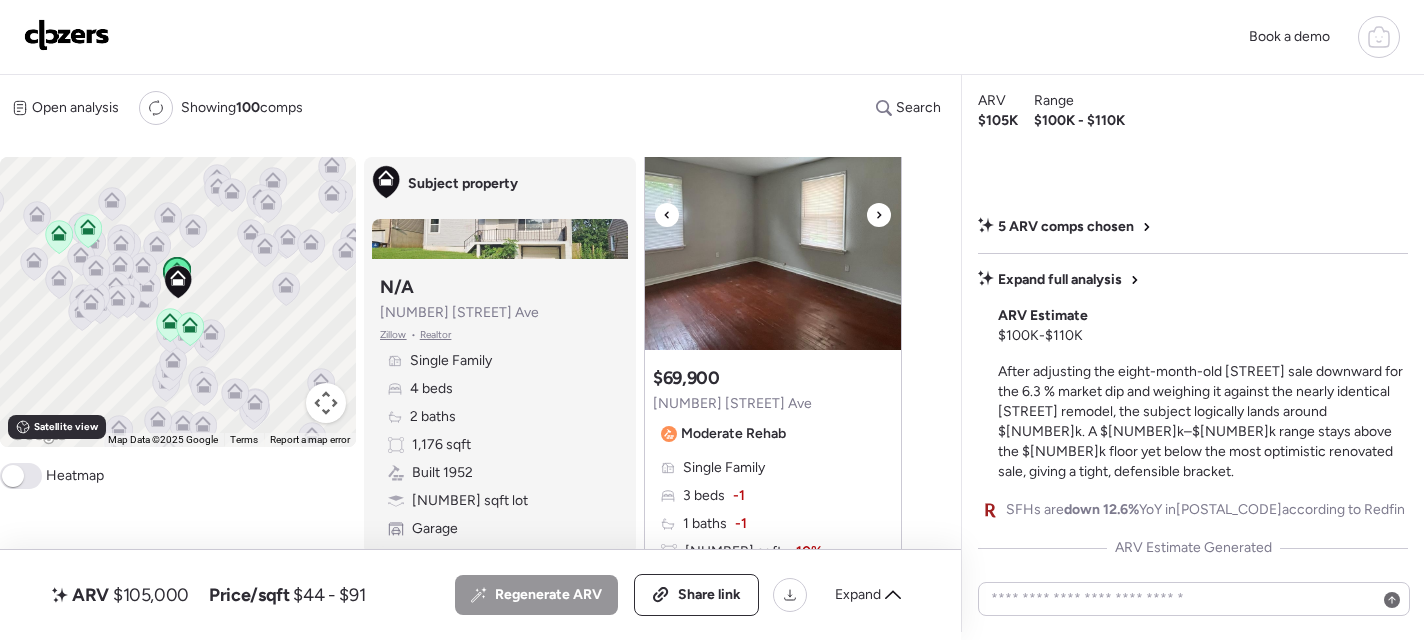 click at bounding box center (879, 215) 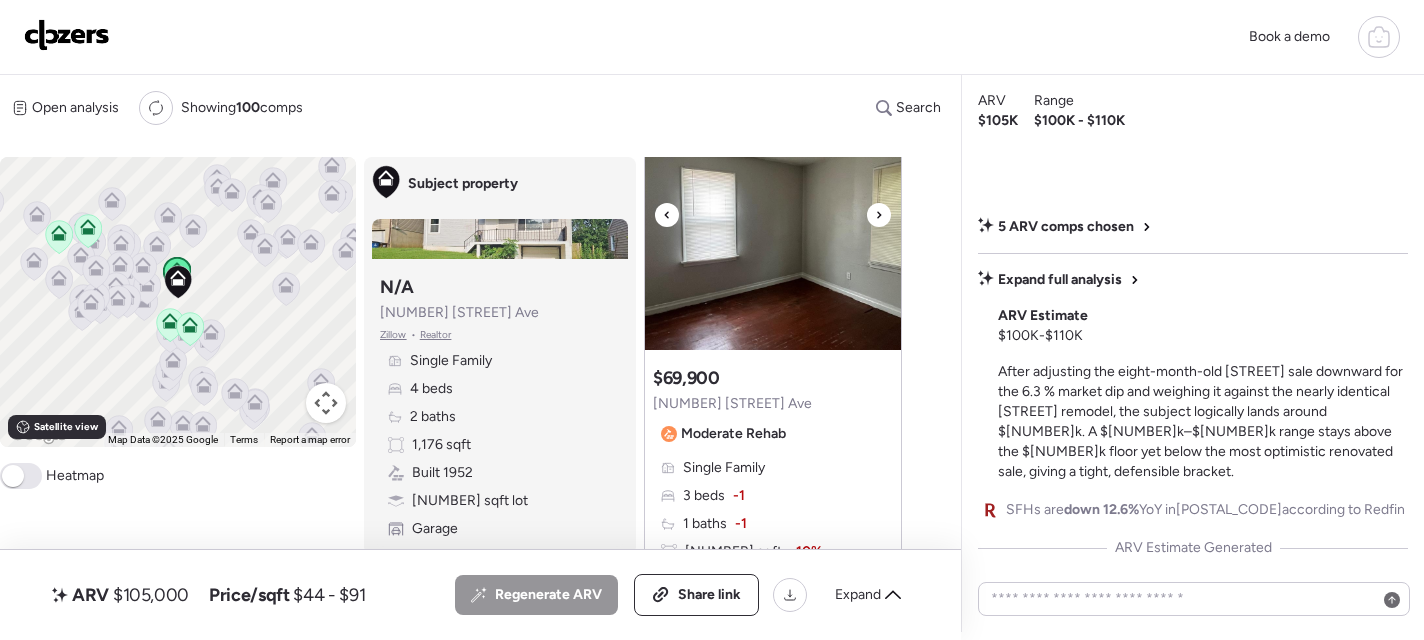 click at bounding box center (879, 215) 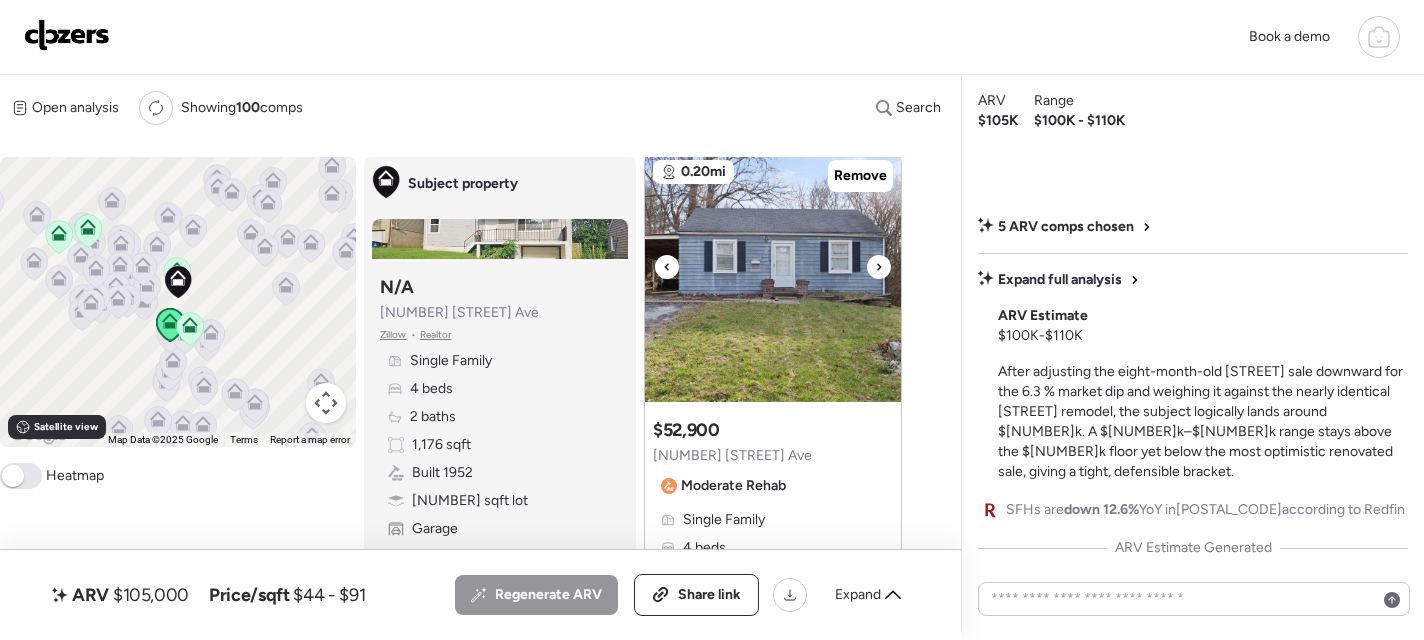 scroll, scrollTop: 2800, scrollLeft: 0, axis: vertical 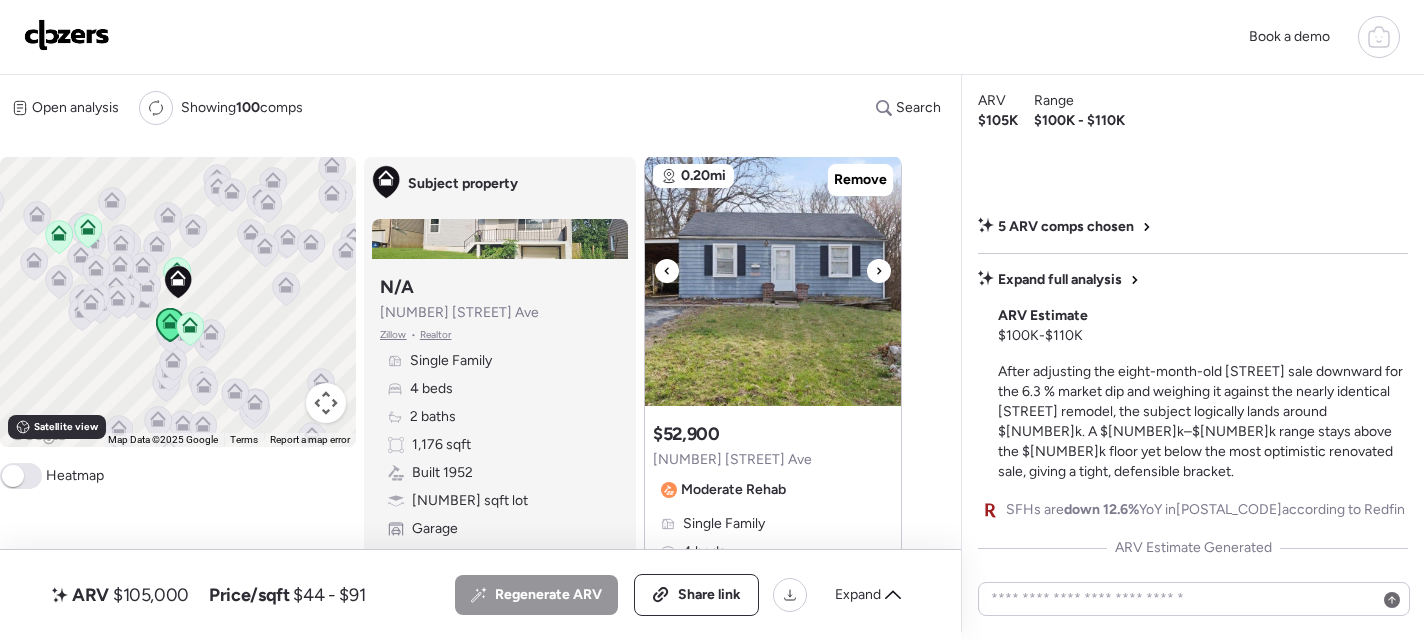 click 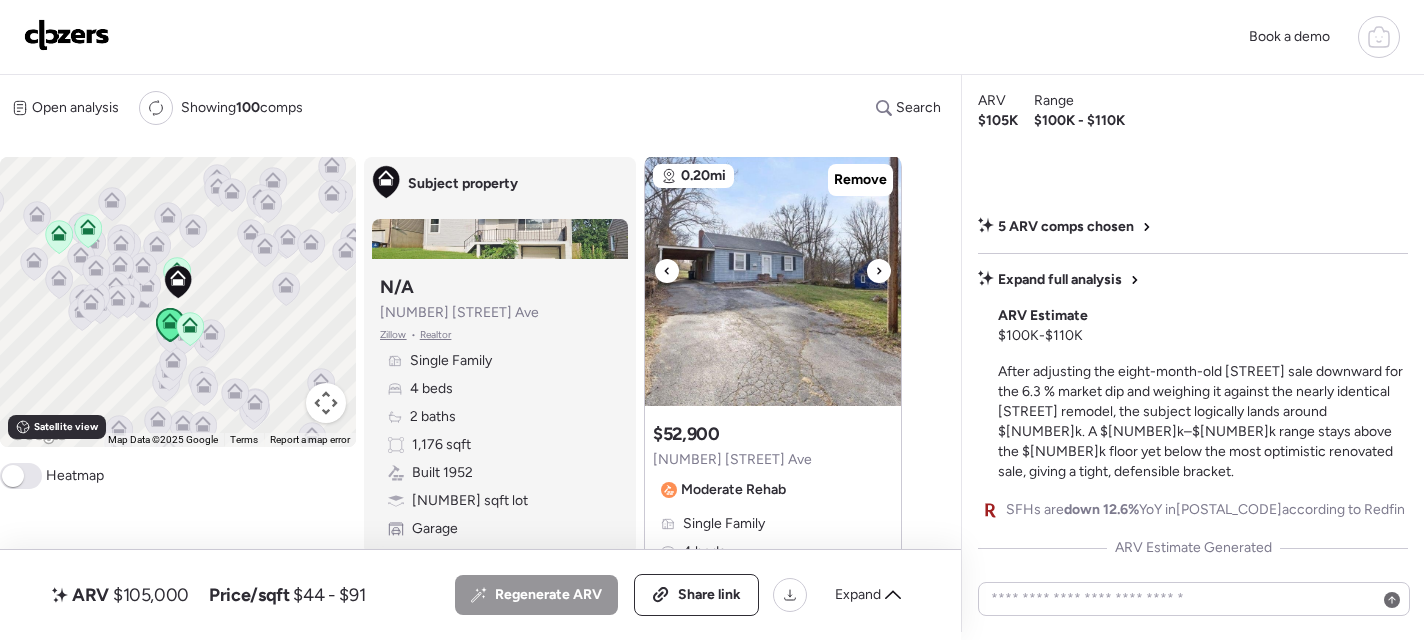 click 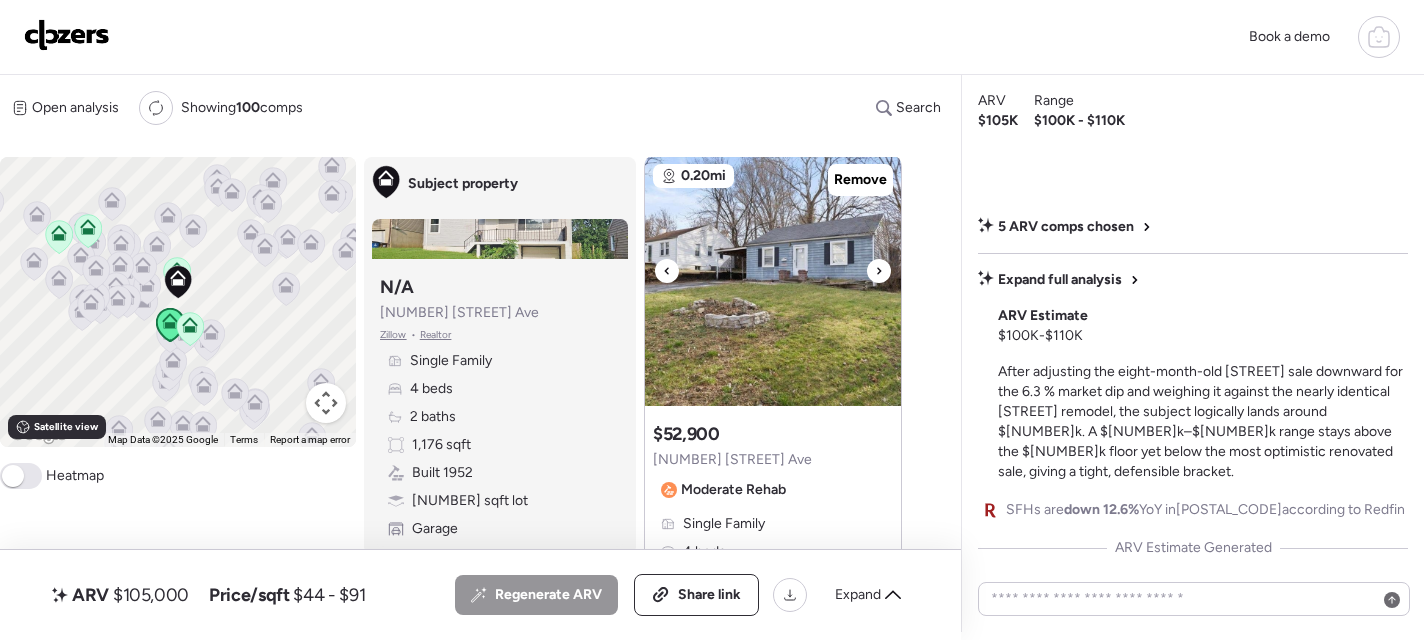 click 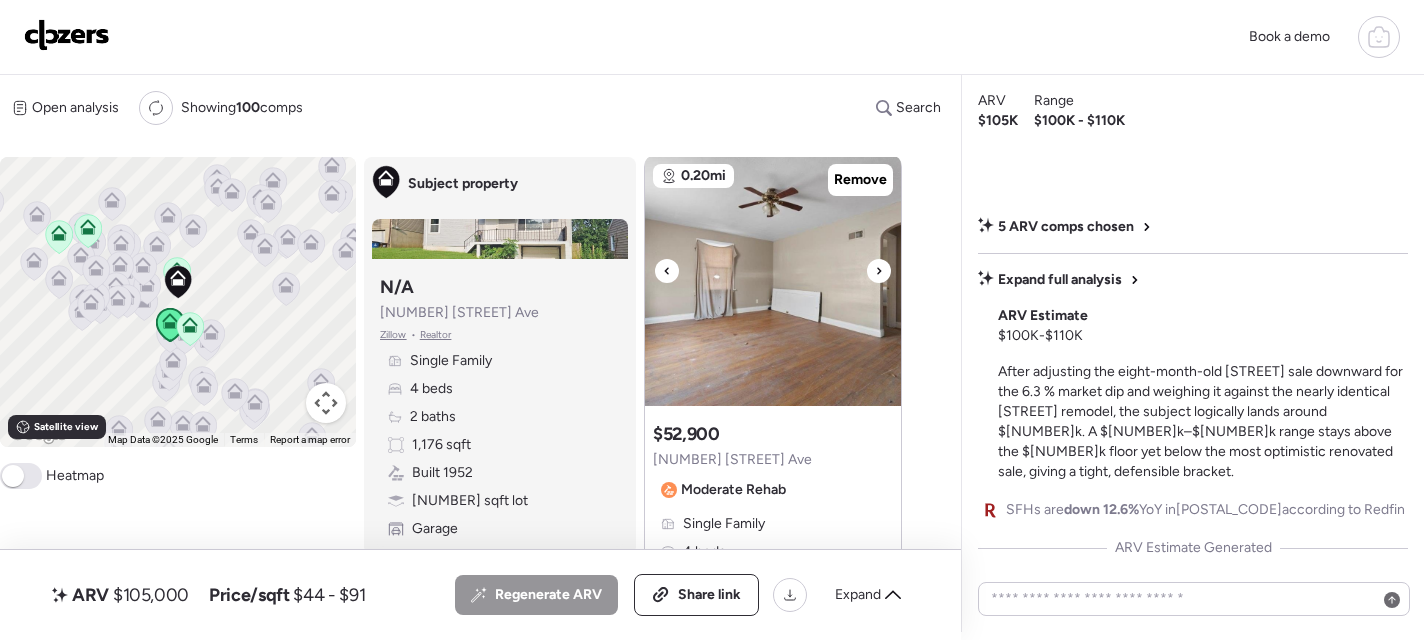 click 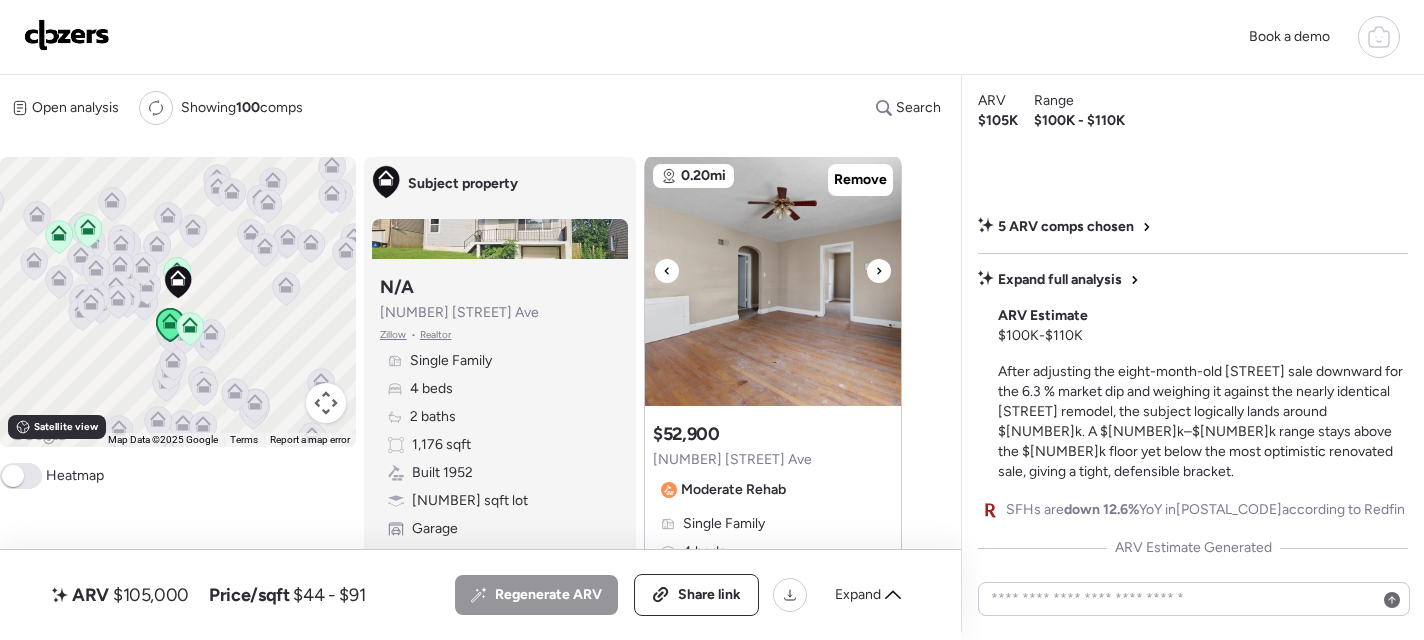 click 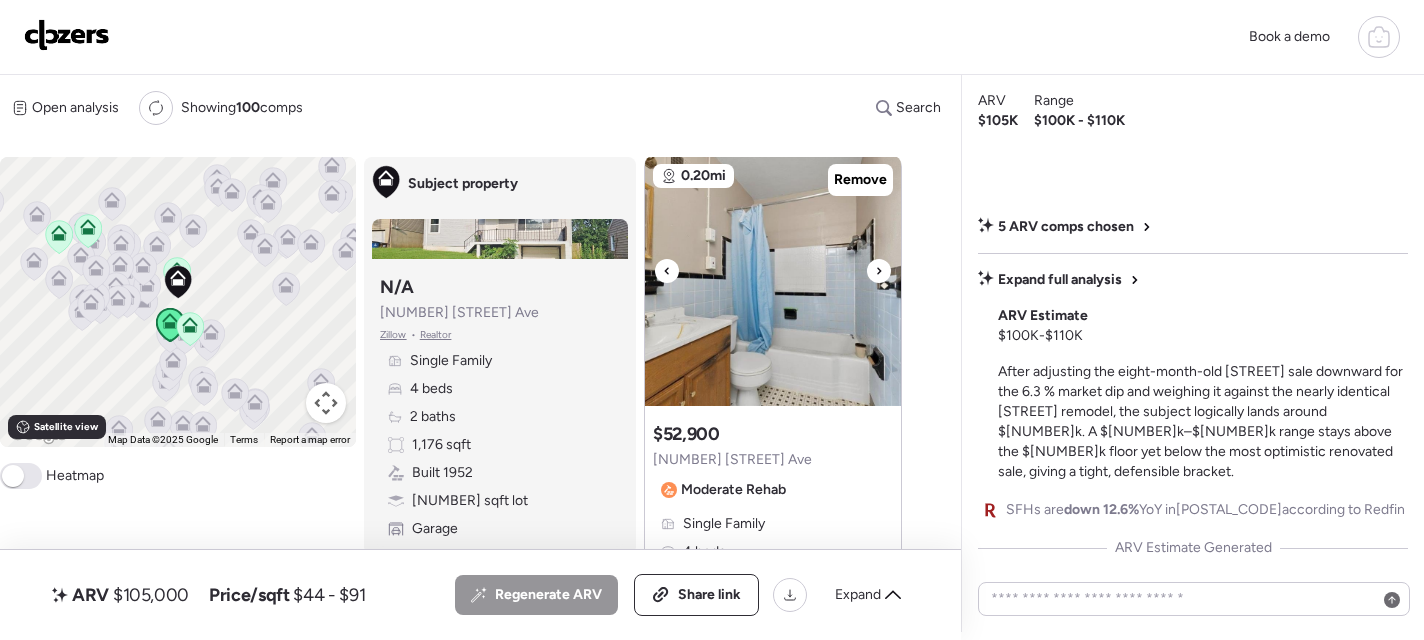 click 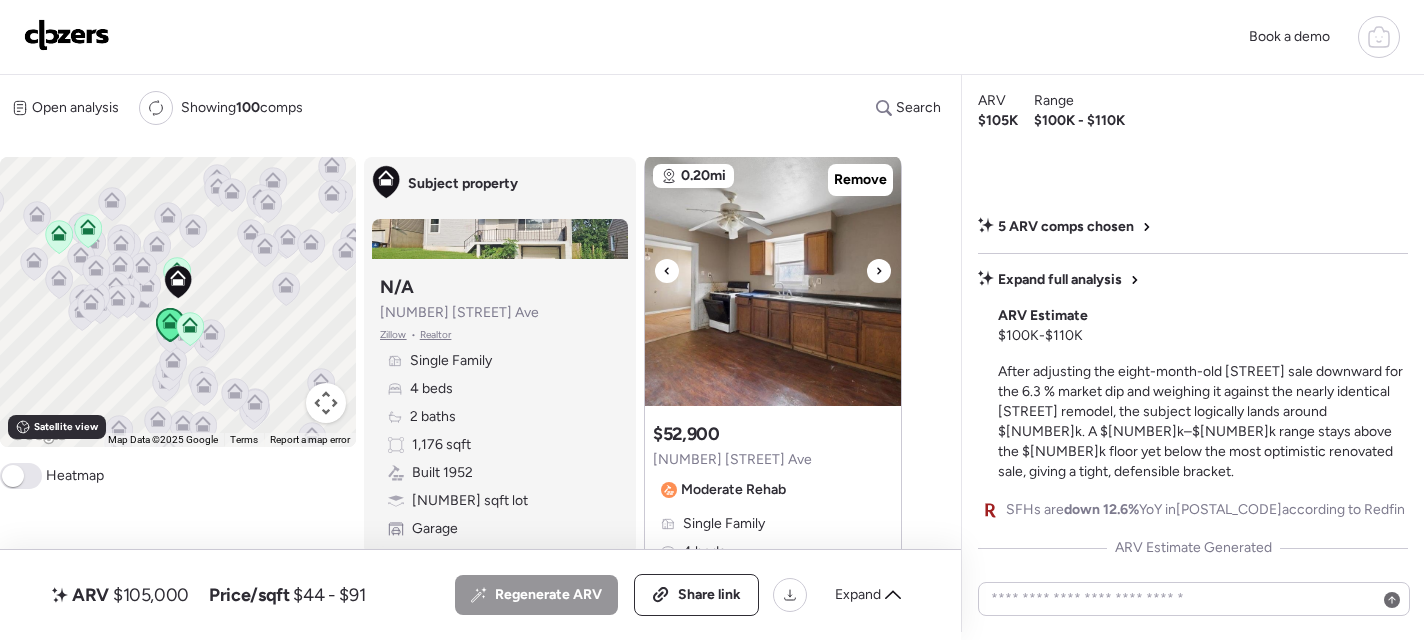 click 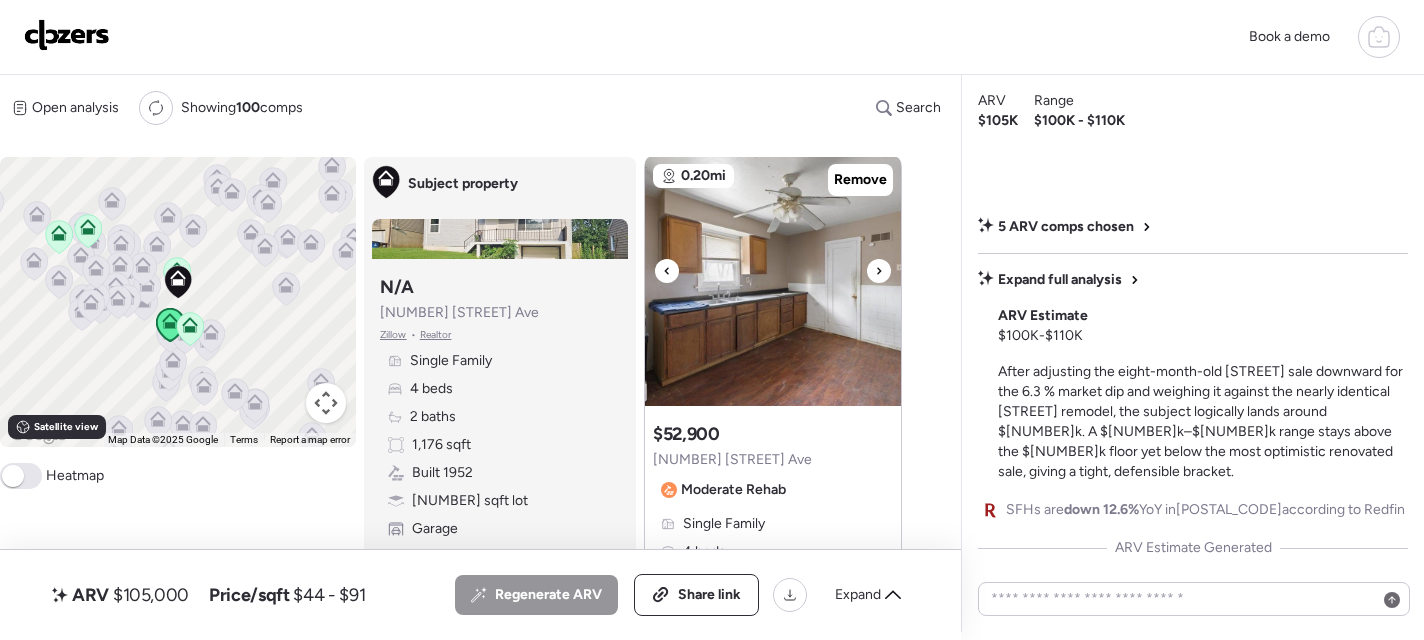 click 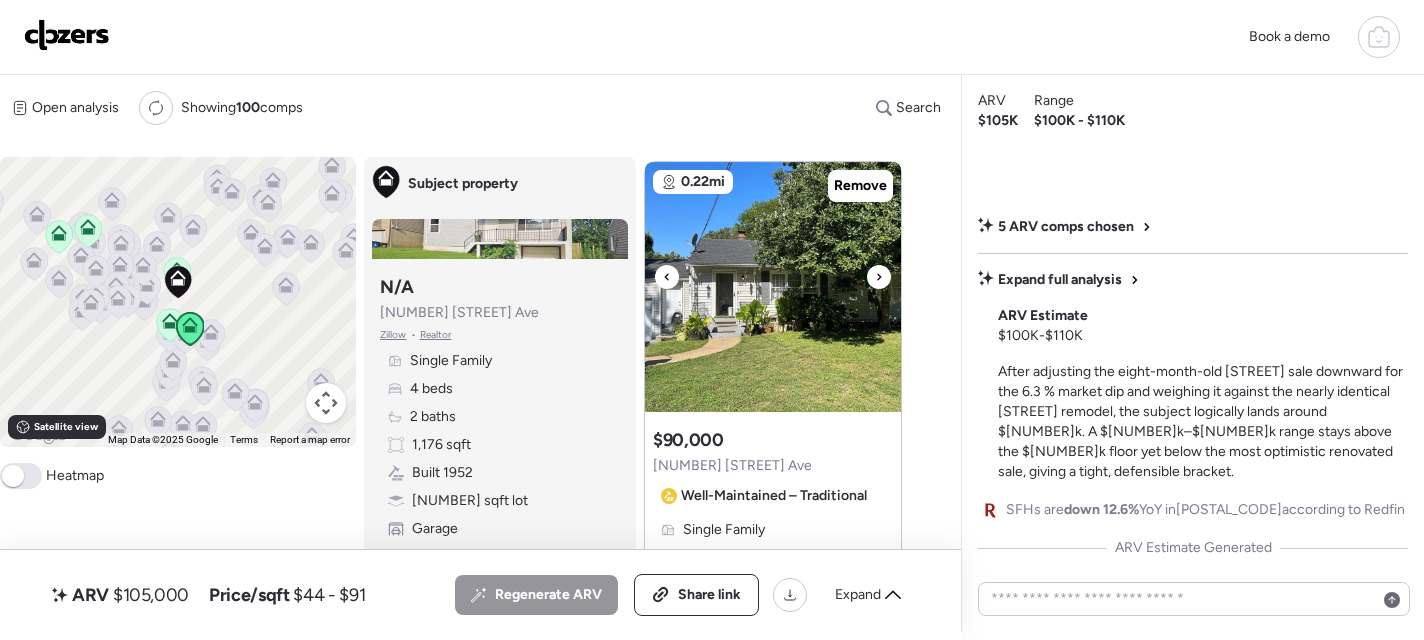 scroll, scrollTop: 1444, scrollLeft: 0, axis: vertical 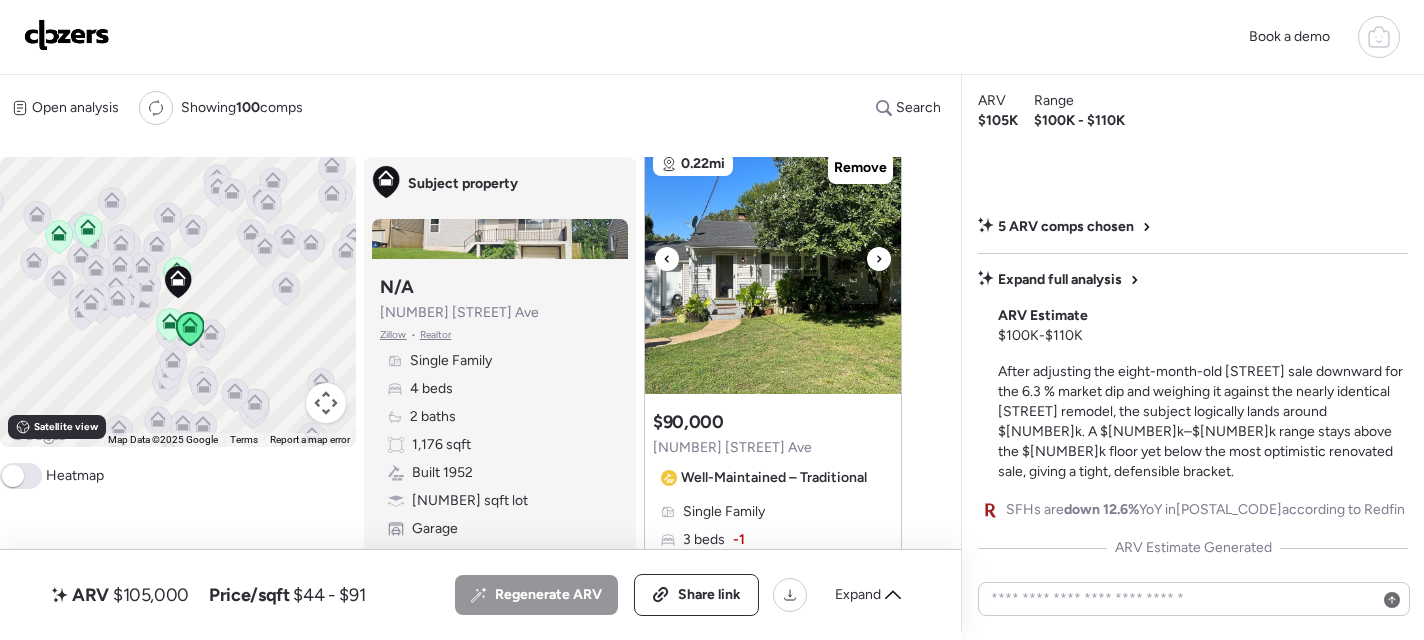 click 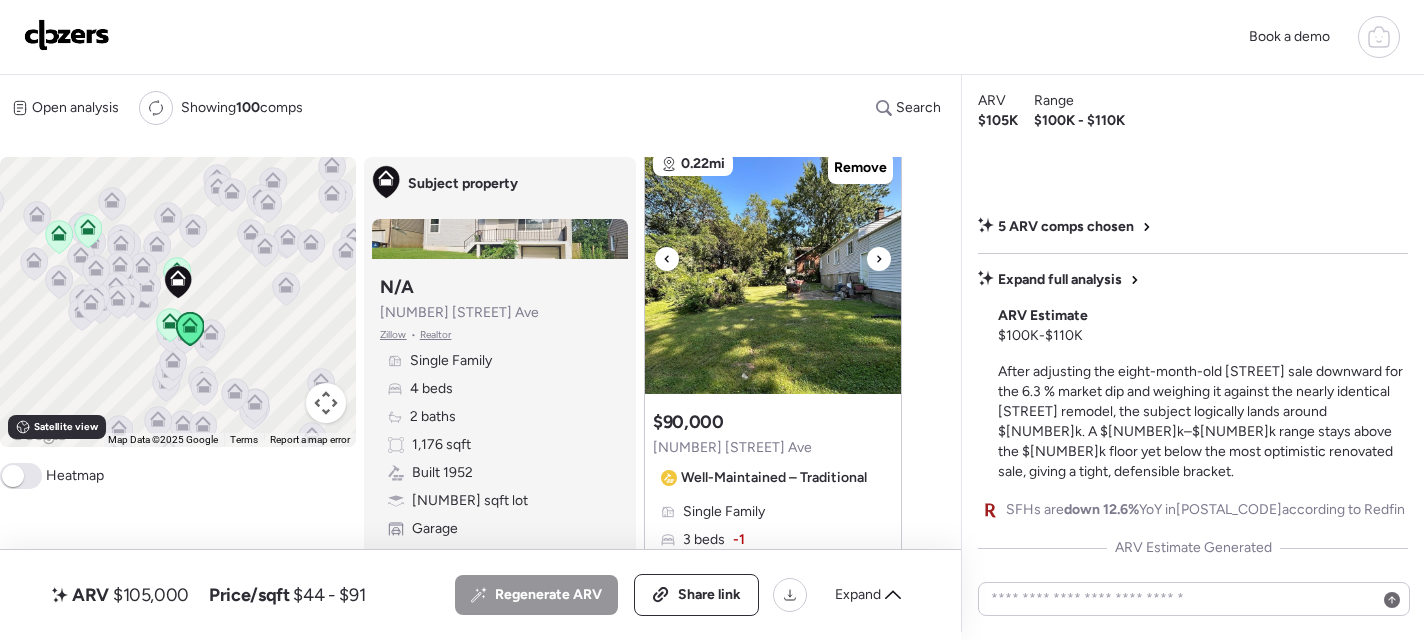 click 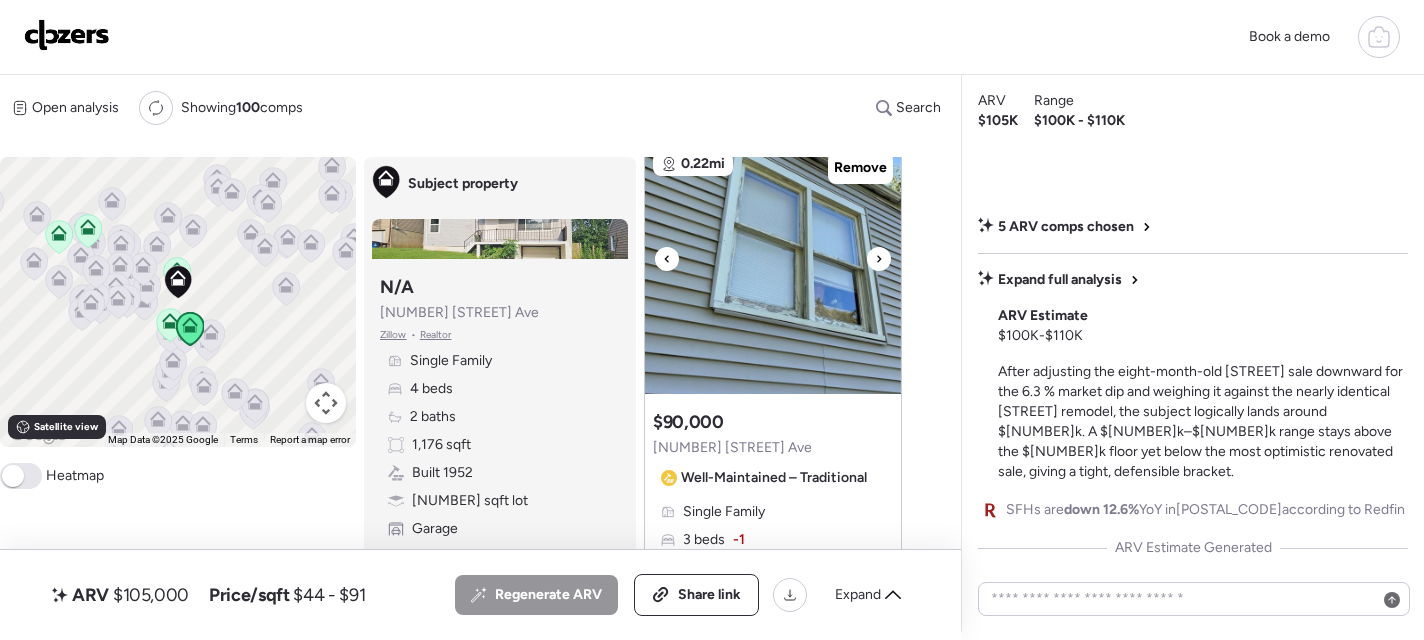 click 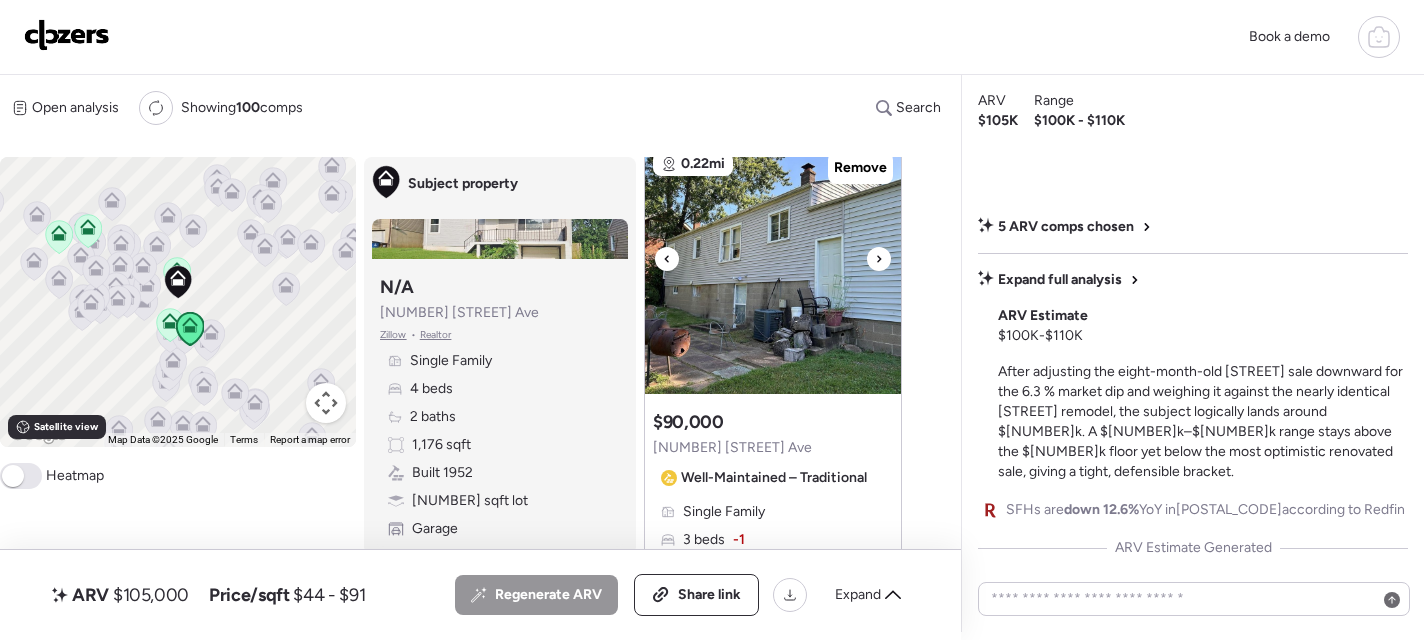 click 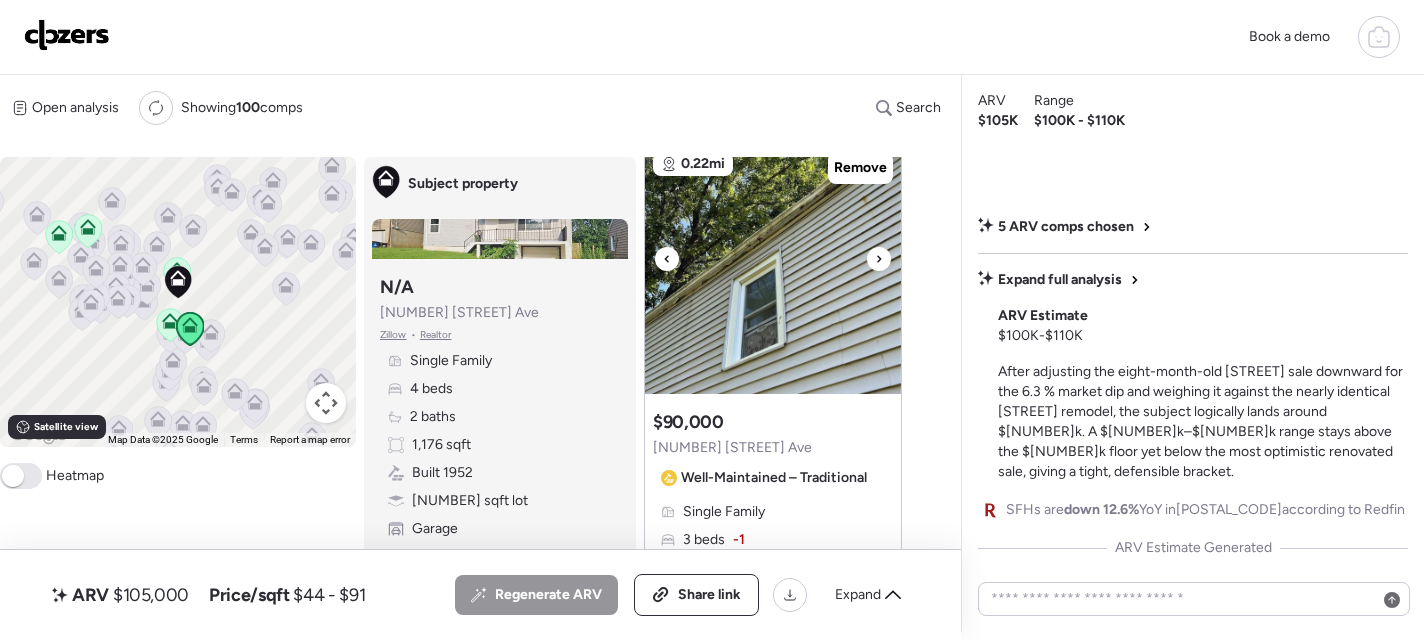 click 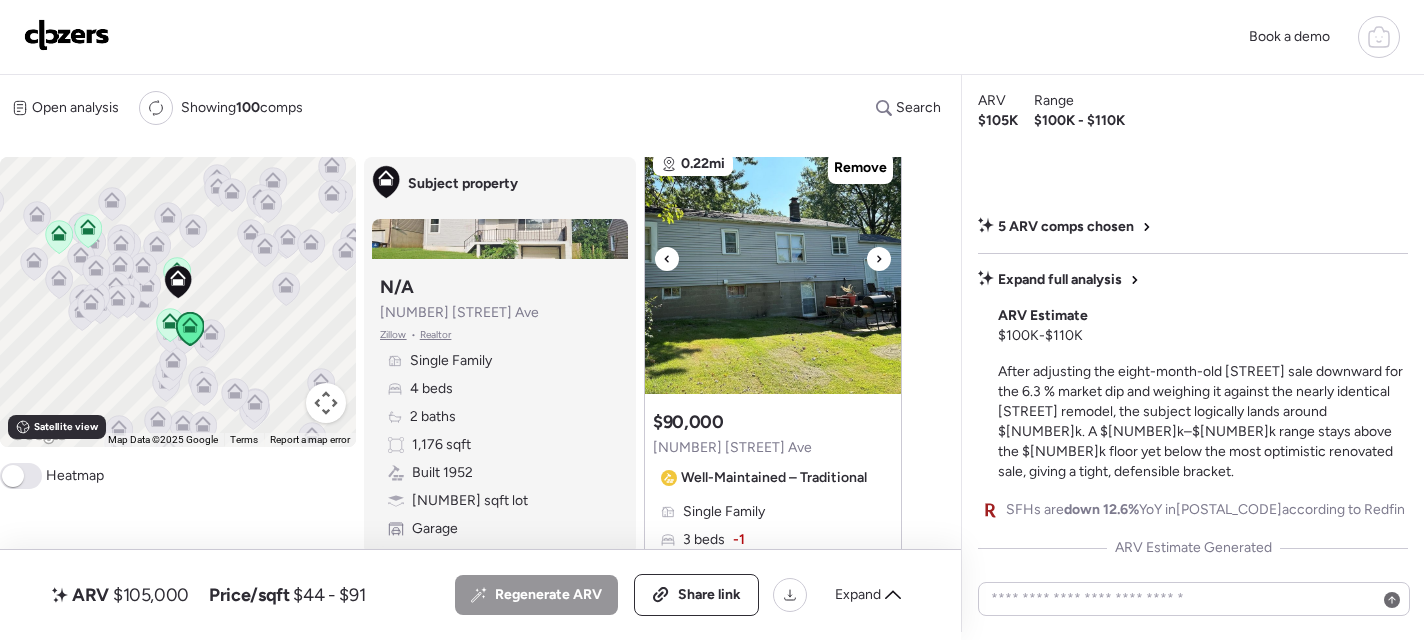 click 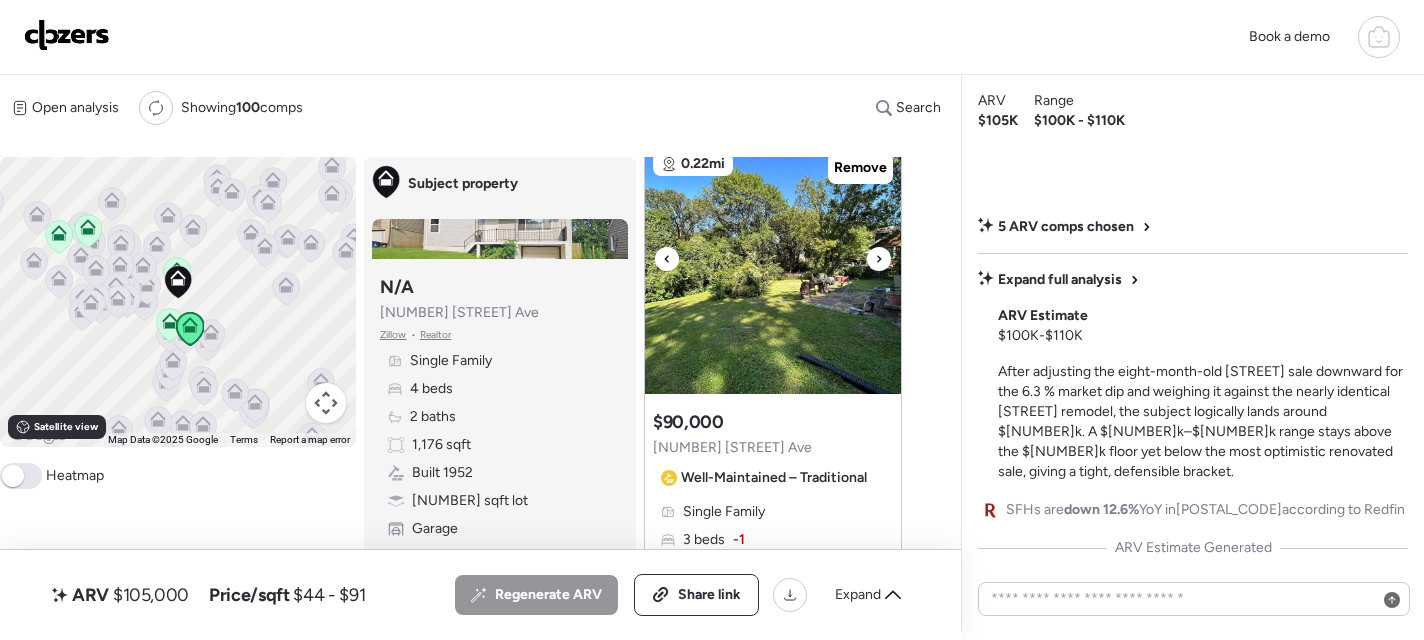 click 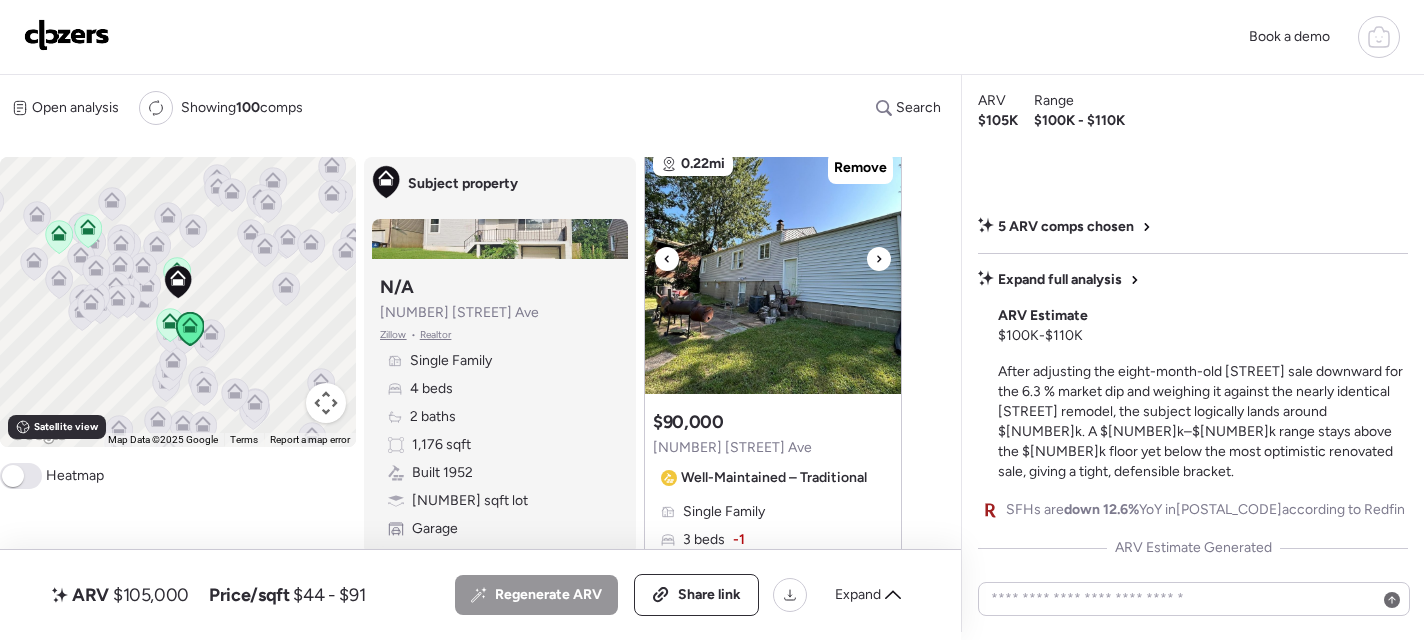 click 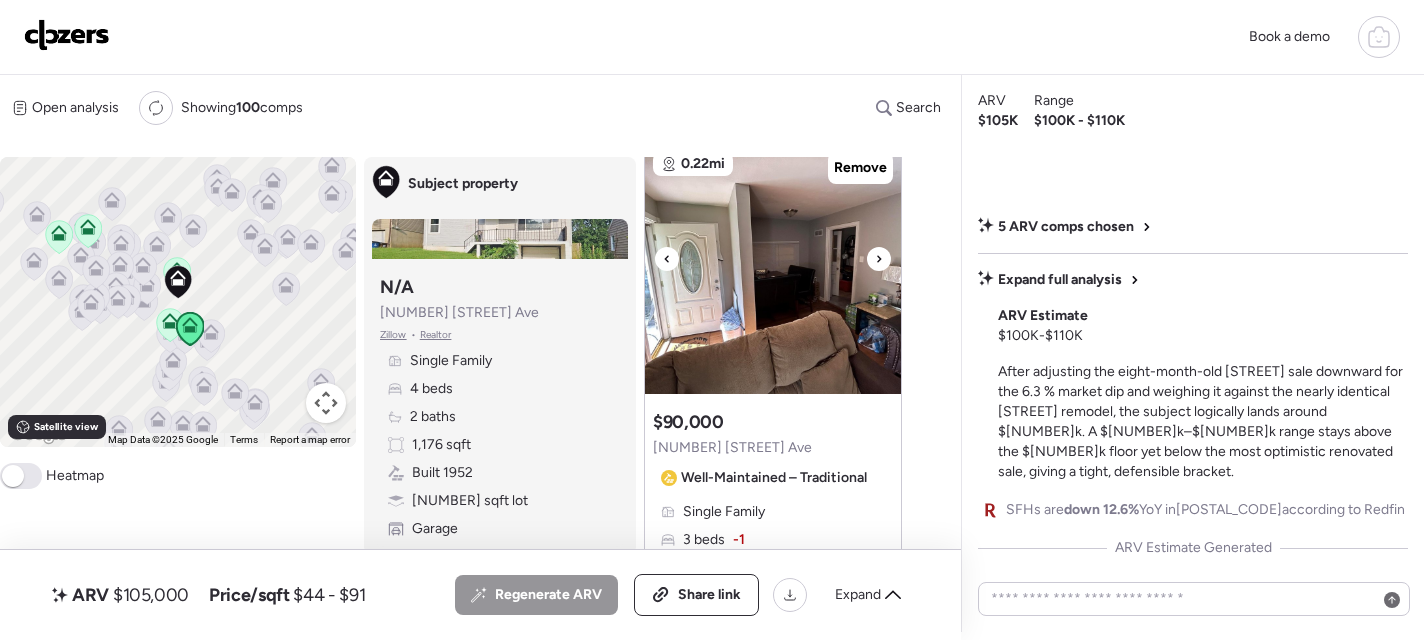 click 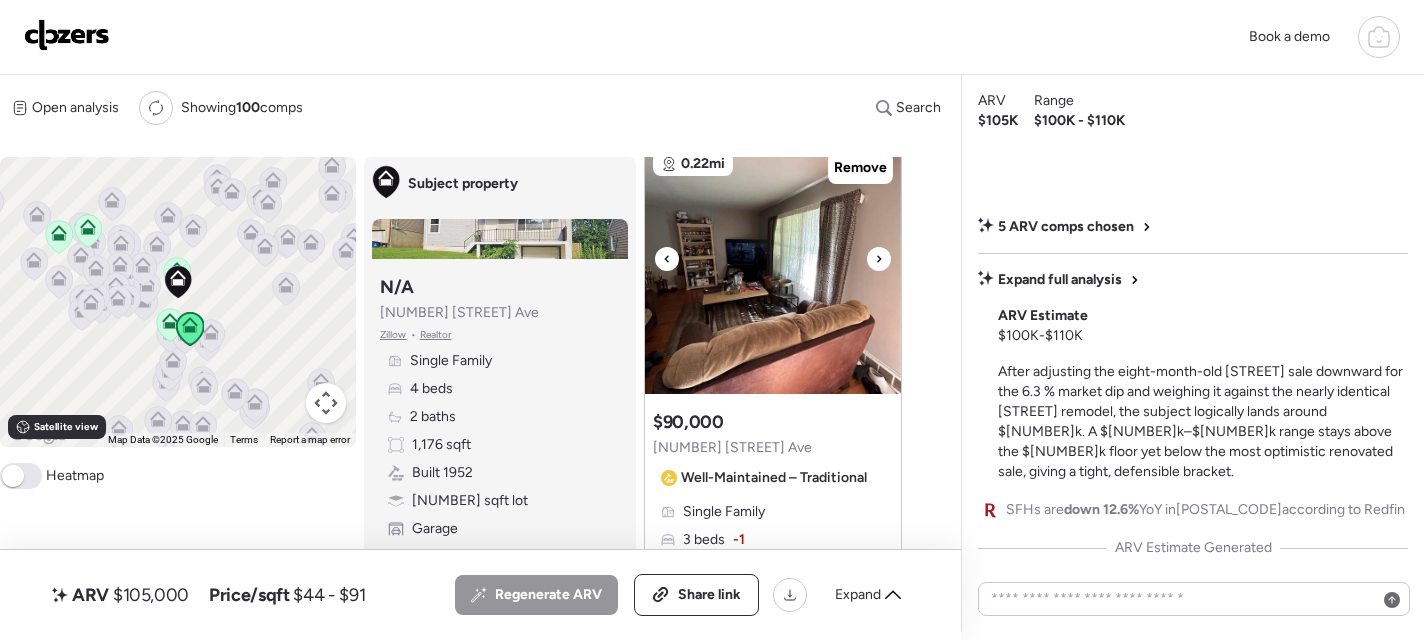 click 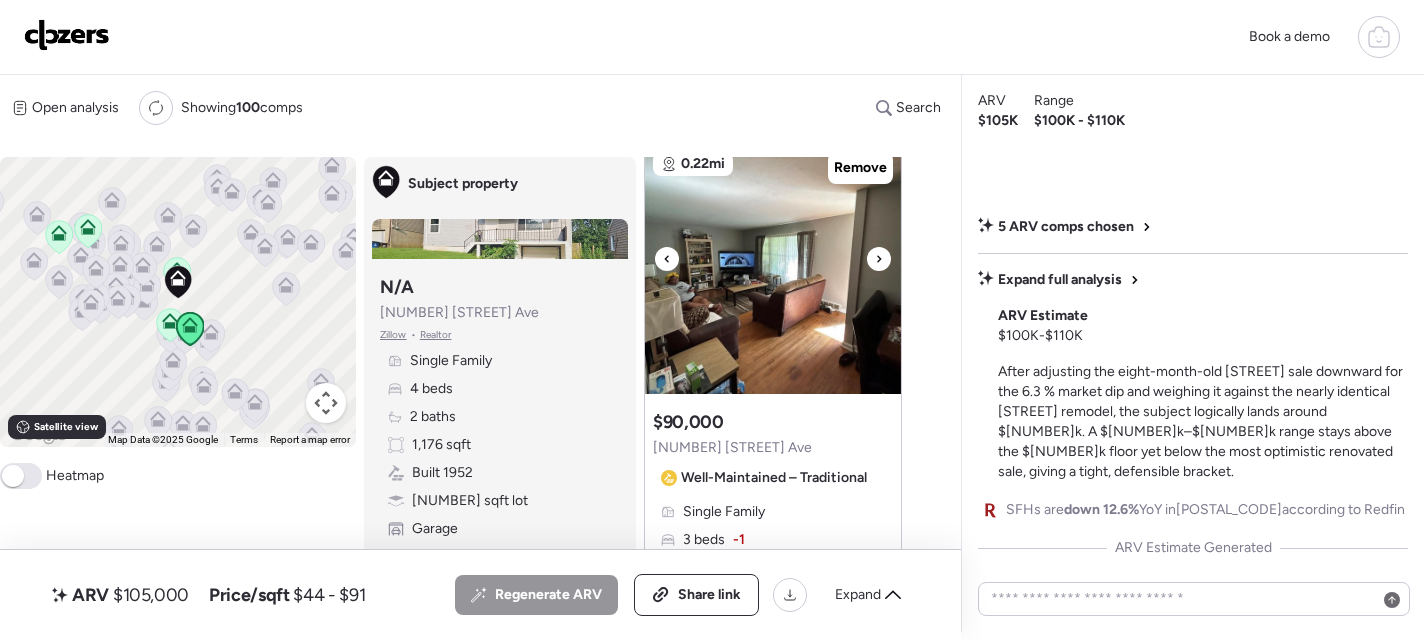click 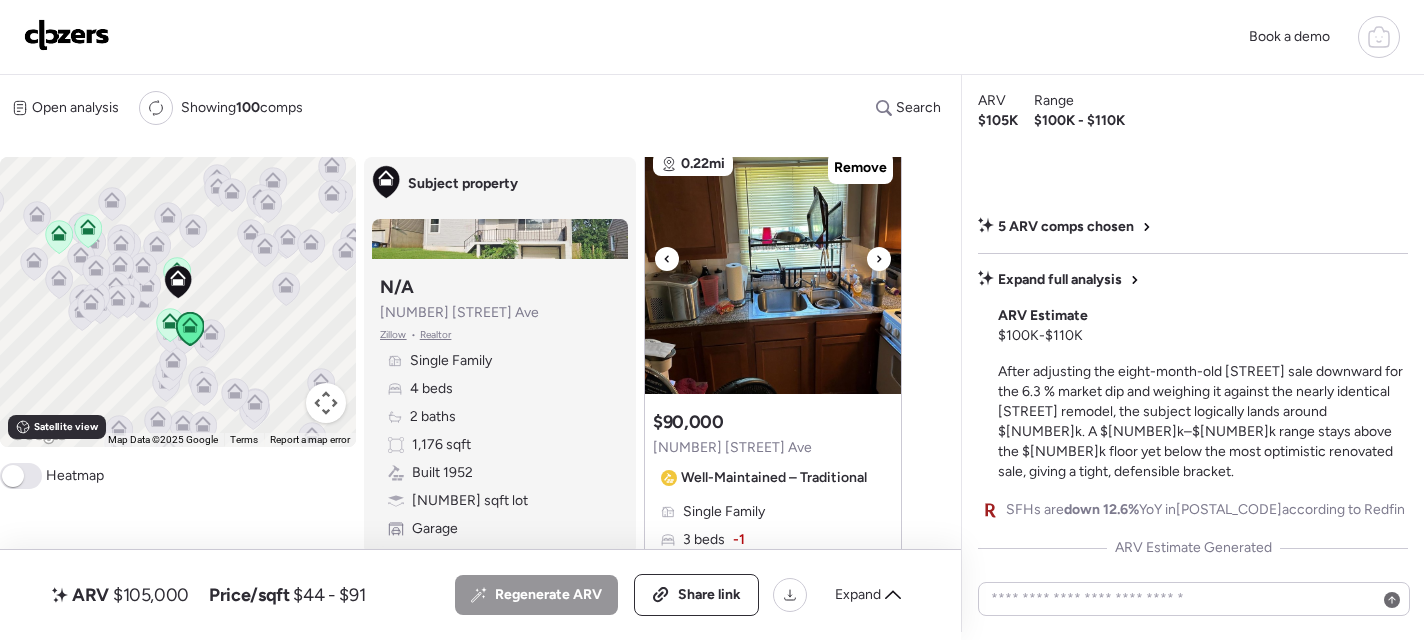 click 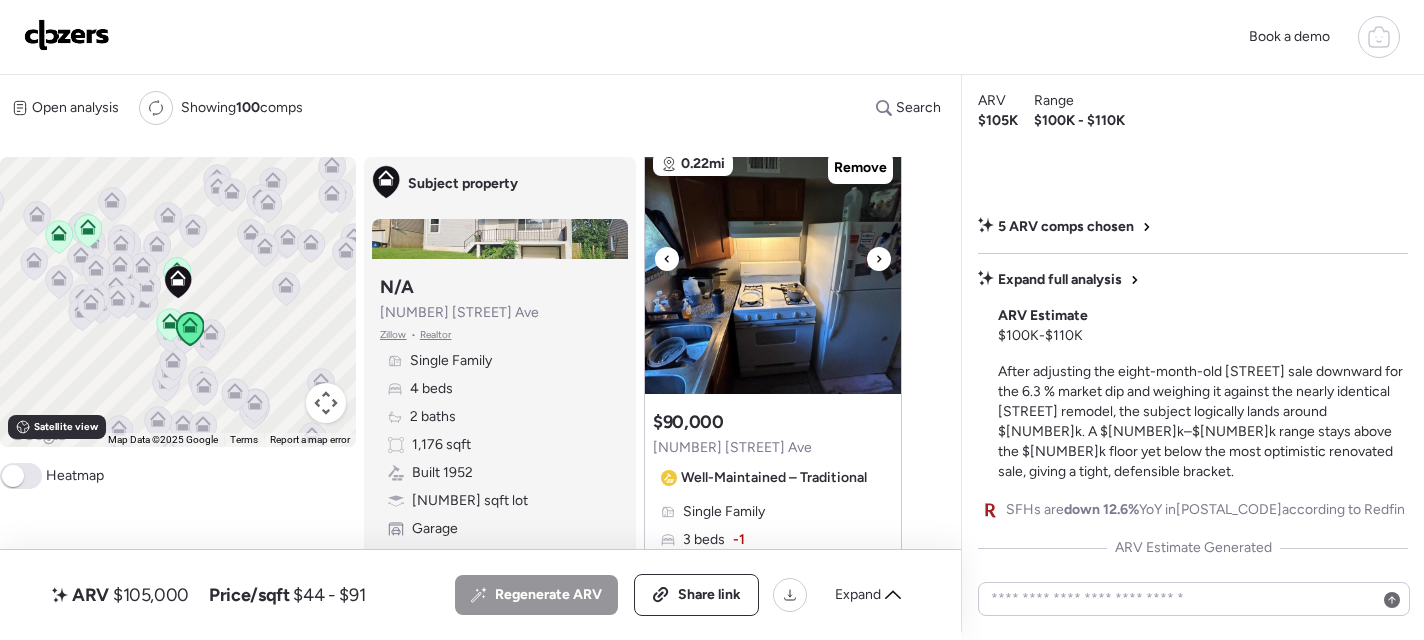 click 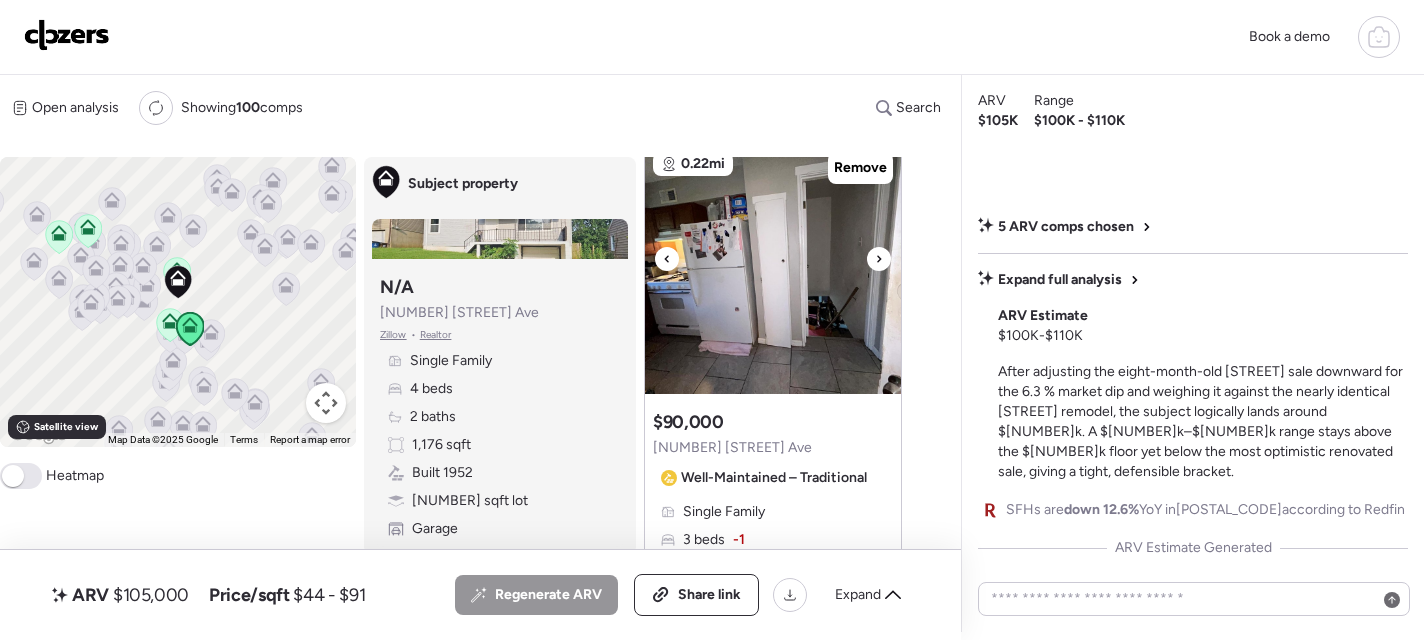 click 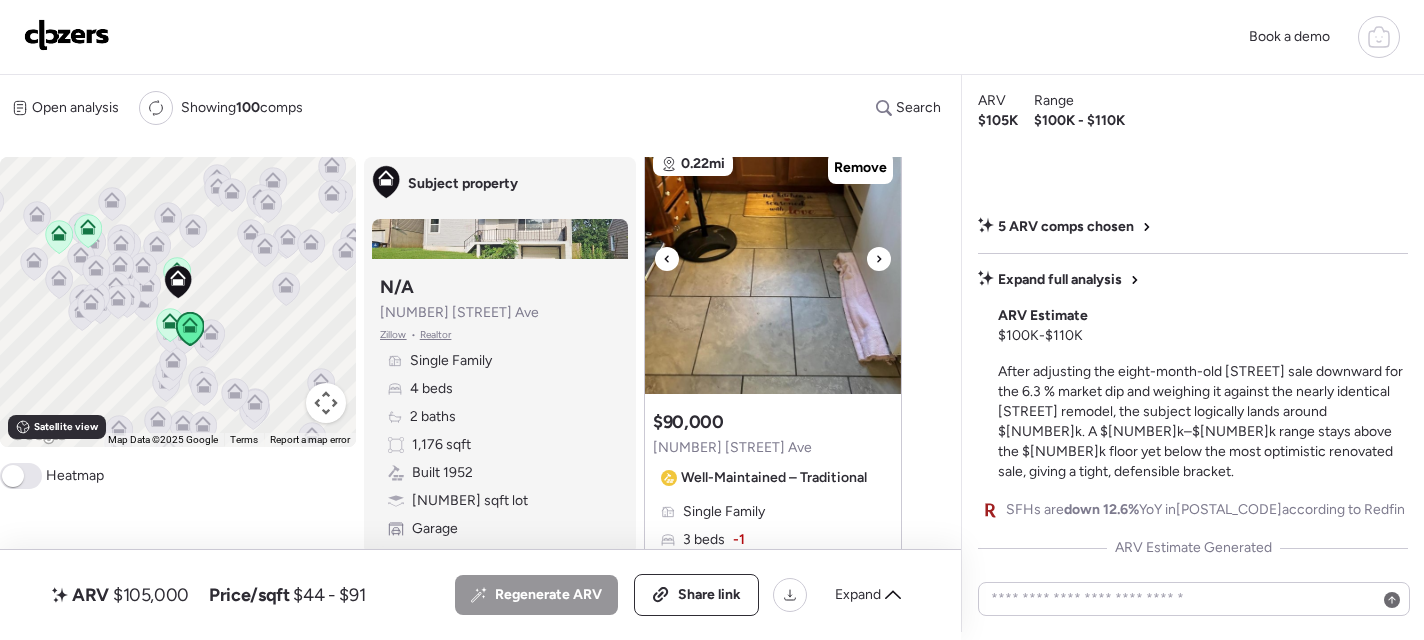click 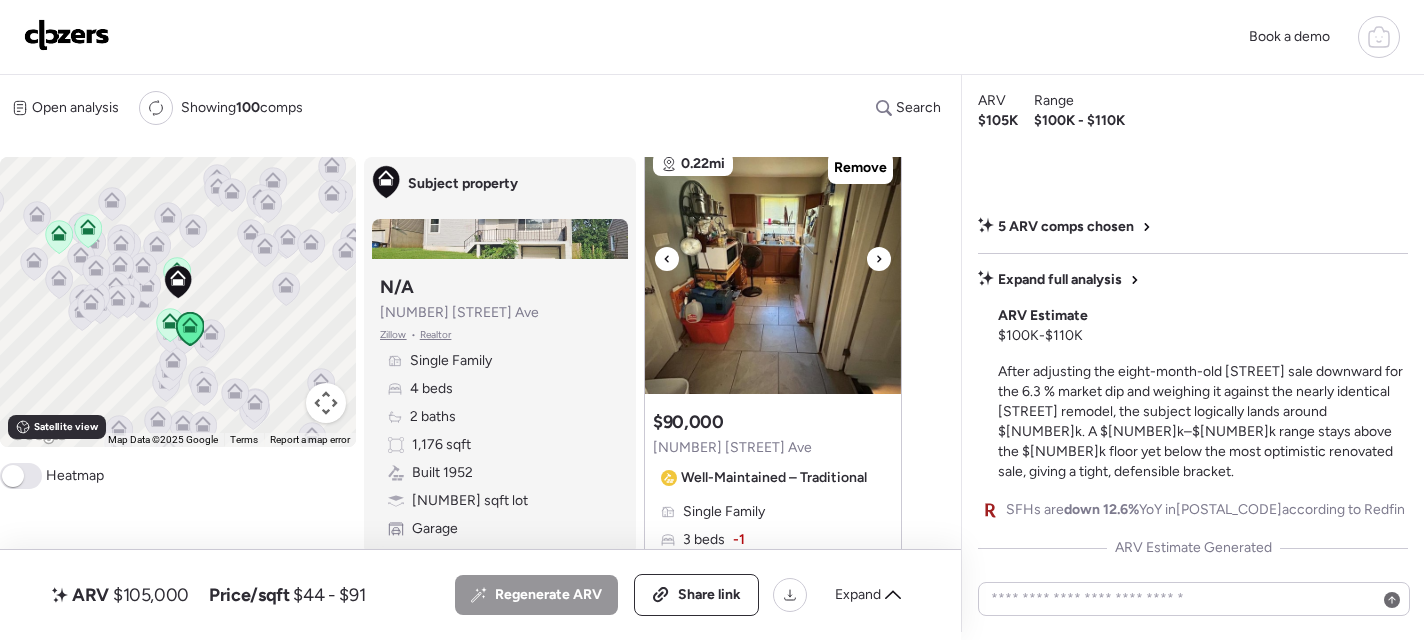 click 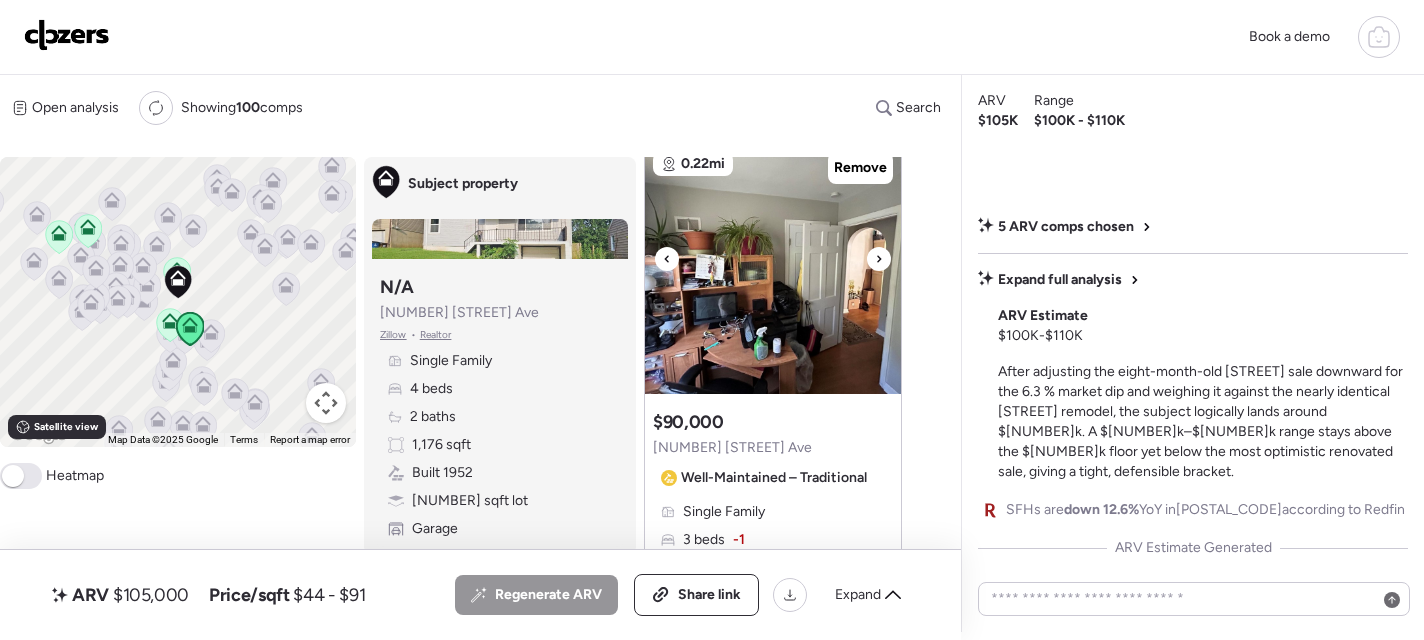 click 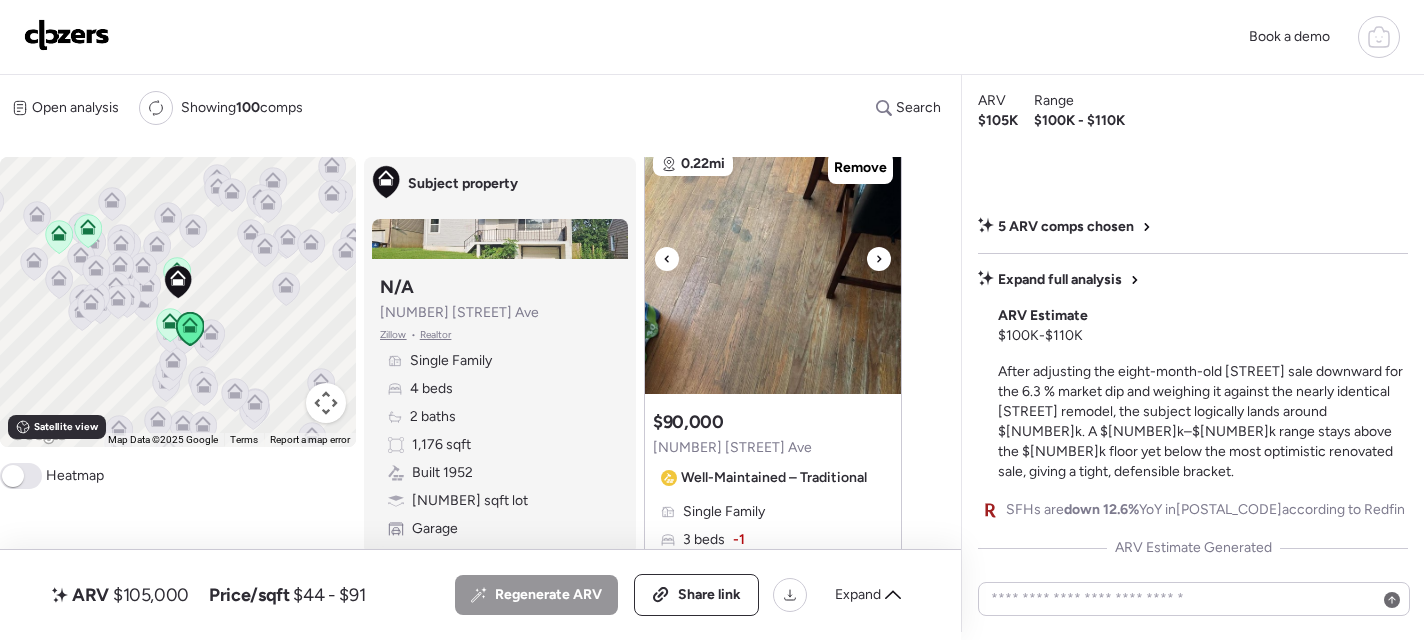 click 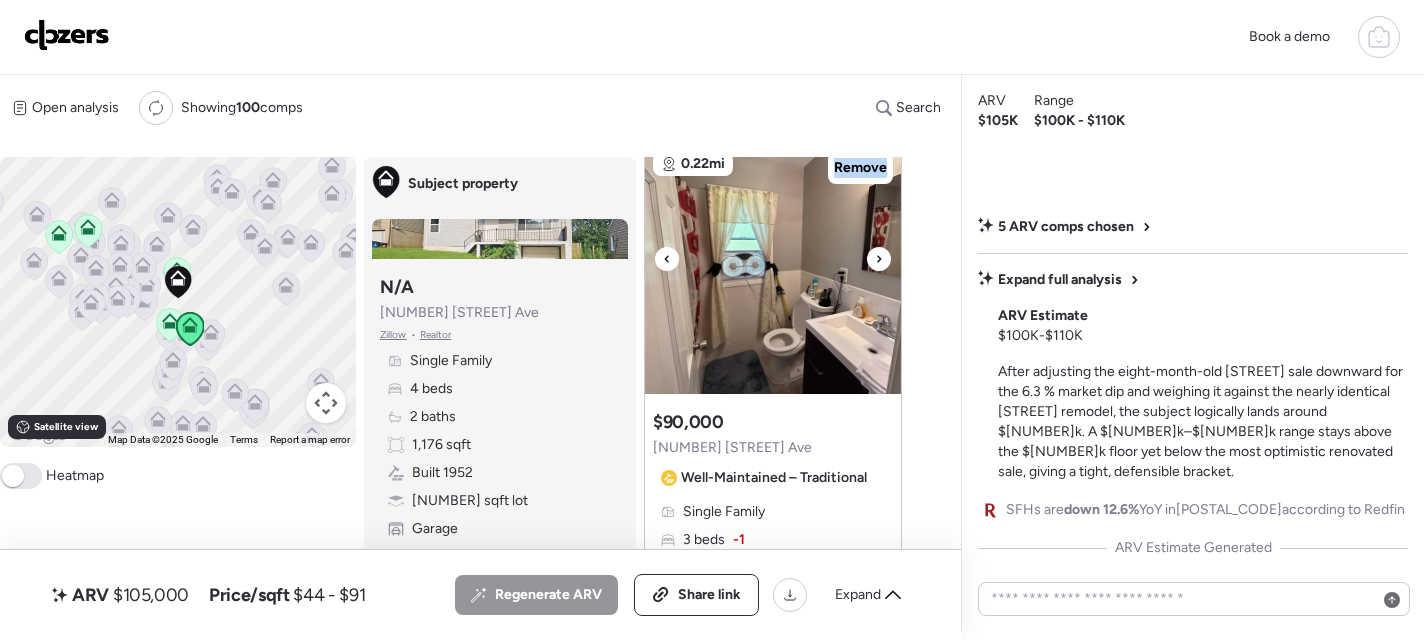 click 